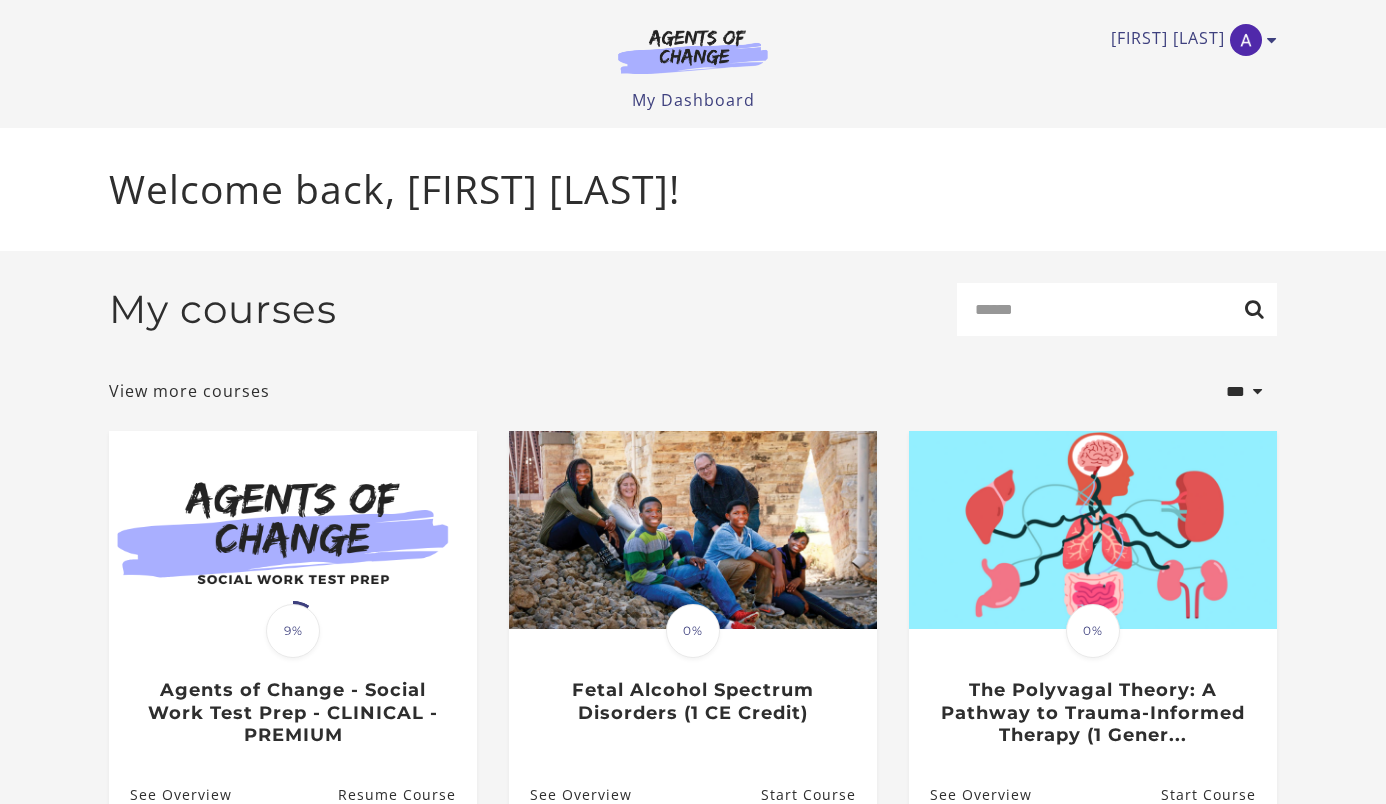 scroll, scrollTop: 0, scrollLeft: 0, axis: both 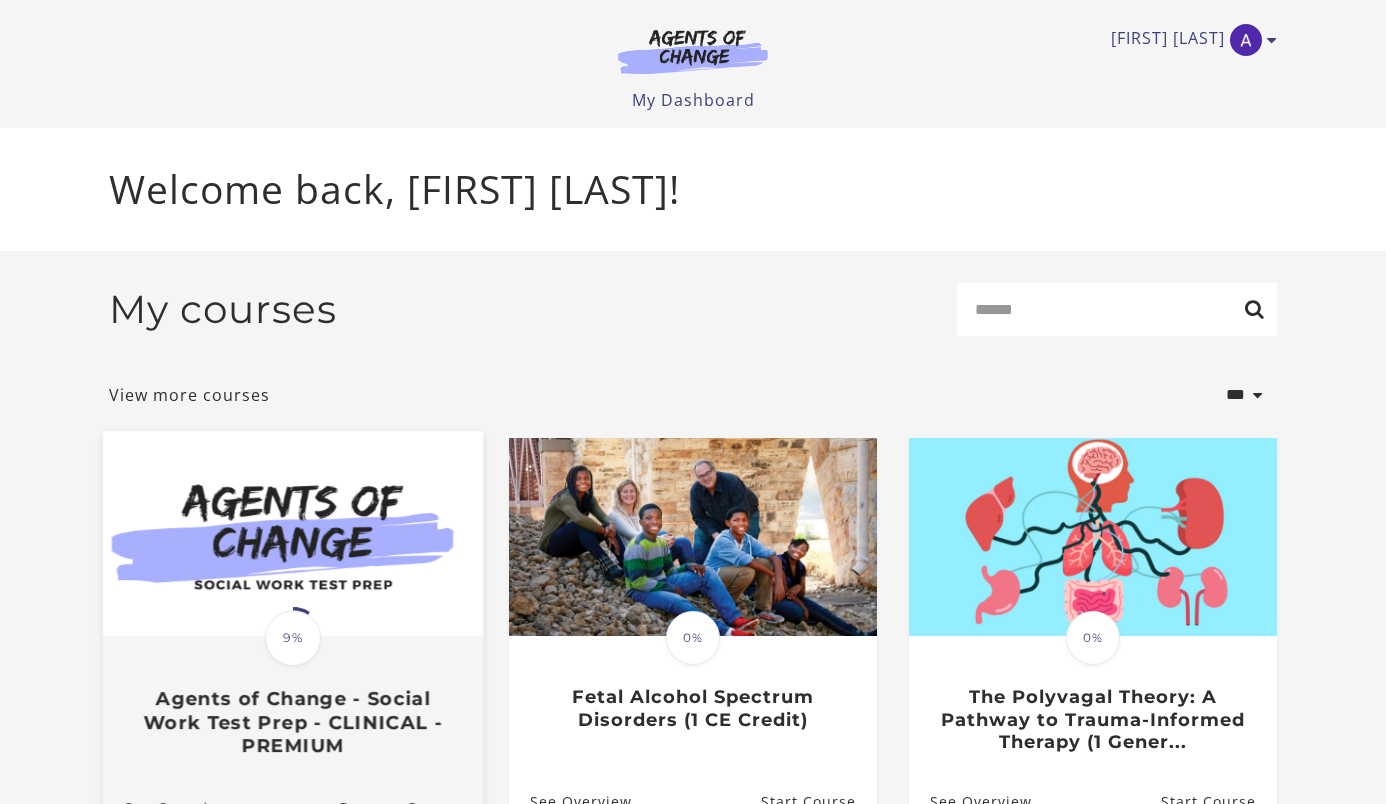 click on "Translation missing: en.liquid.partials.dashboard_course_card.progress_description: 9%
9%
Agents of Change - Social Work Test Prep - CLINICAL - PREMIUM" at bounding box center [293, 697] 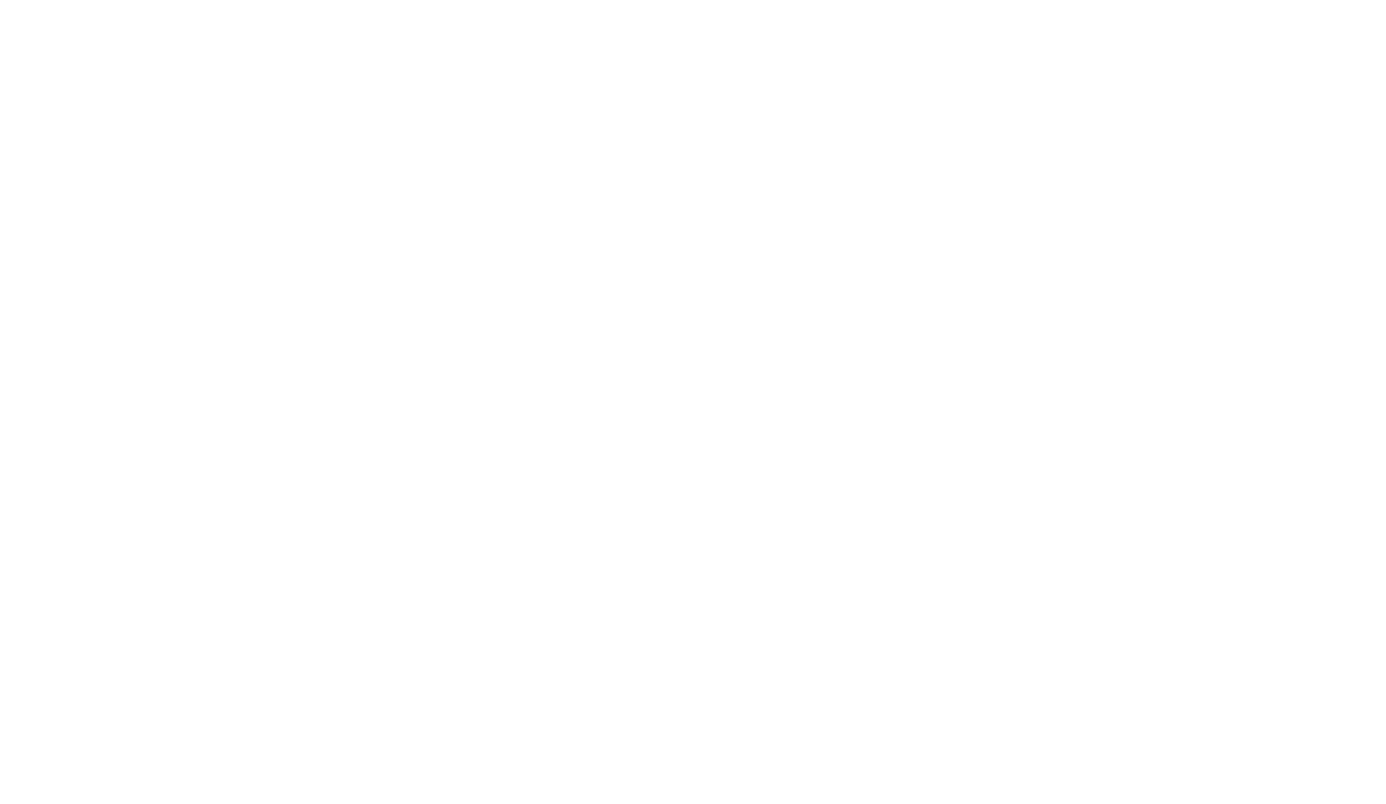 scroll, scrollTop: 0, scrollLeft: 0, axis: both 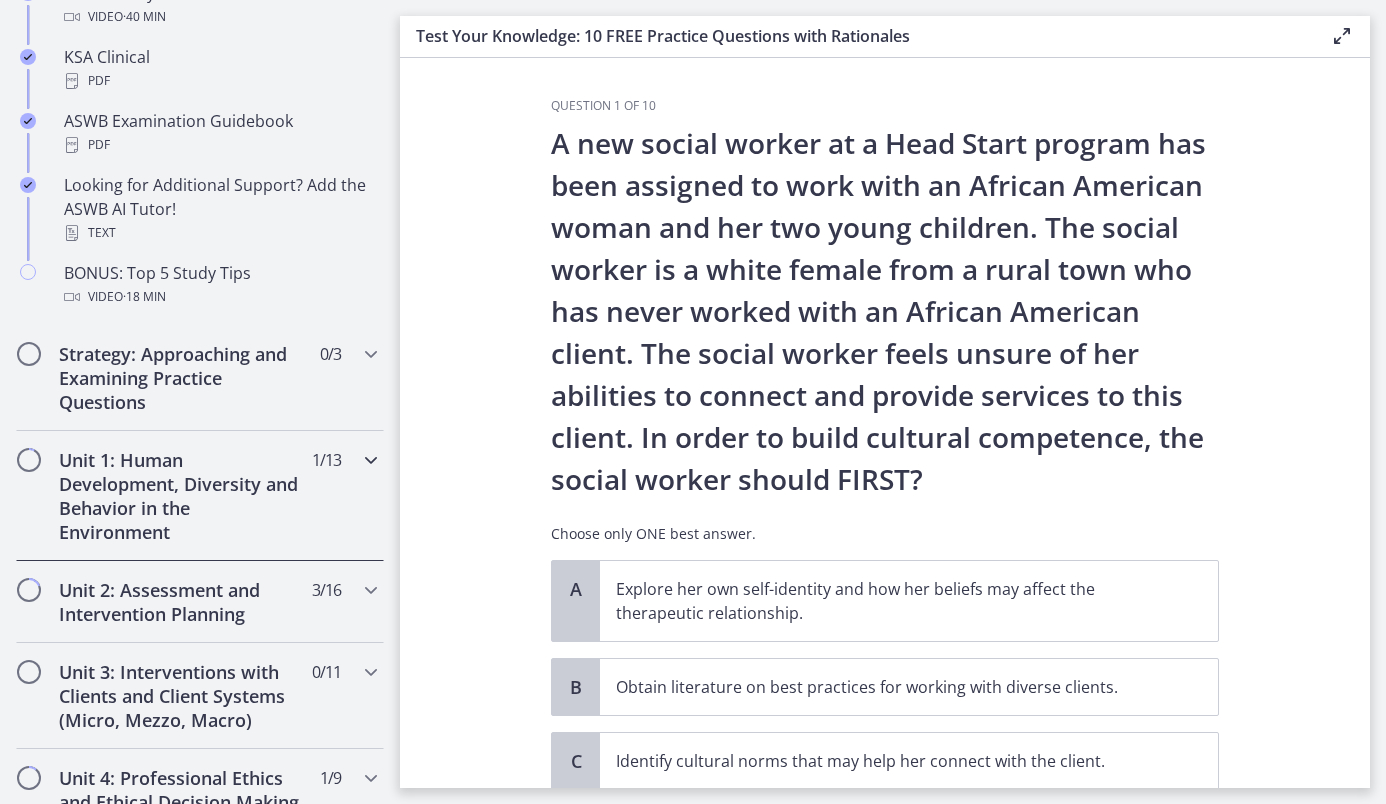 click on "Unit 1: Human Development, Diversity and Behavior in the Environment" at bounding box center (181, 496) 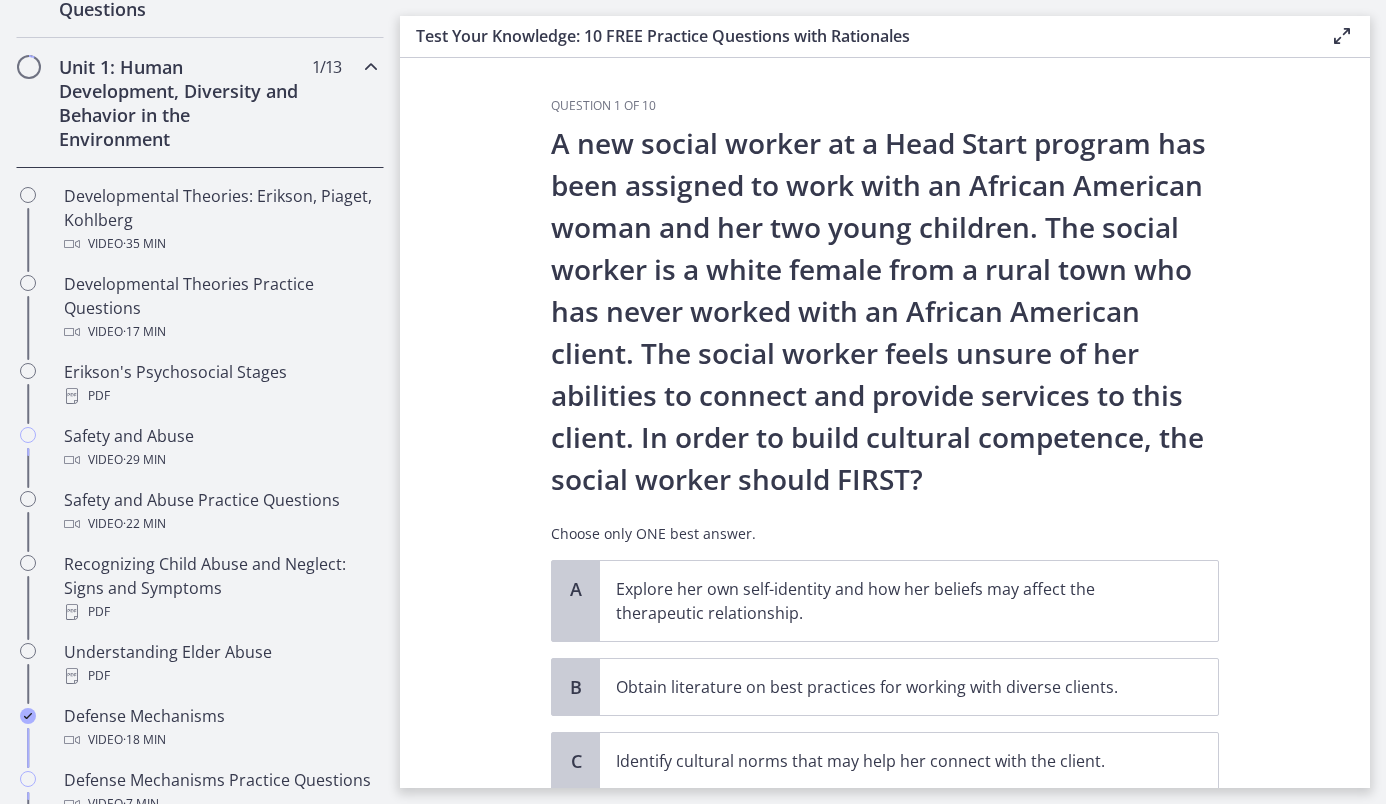 scroll, scrollTop: 523, scrollLeft: 0, axis: vertical 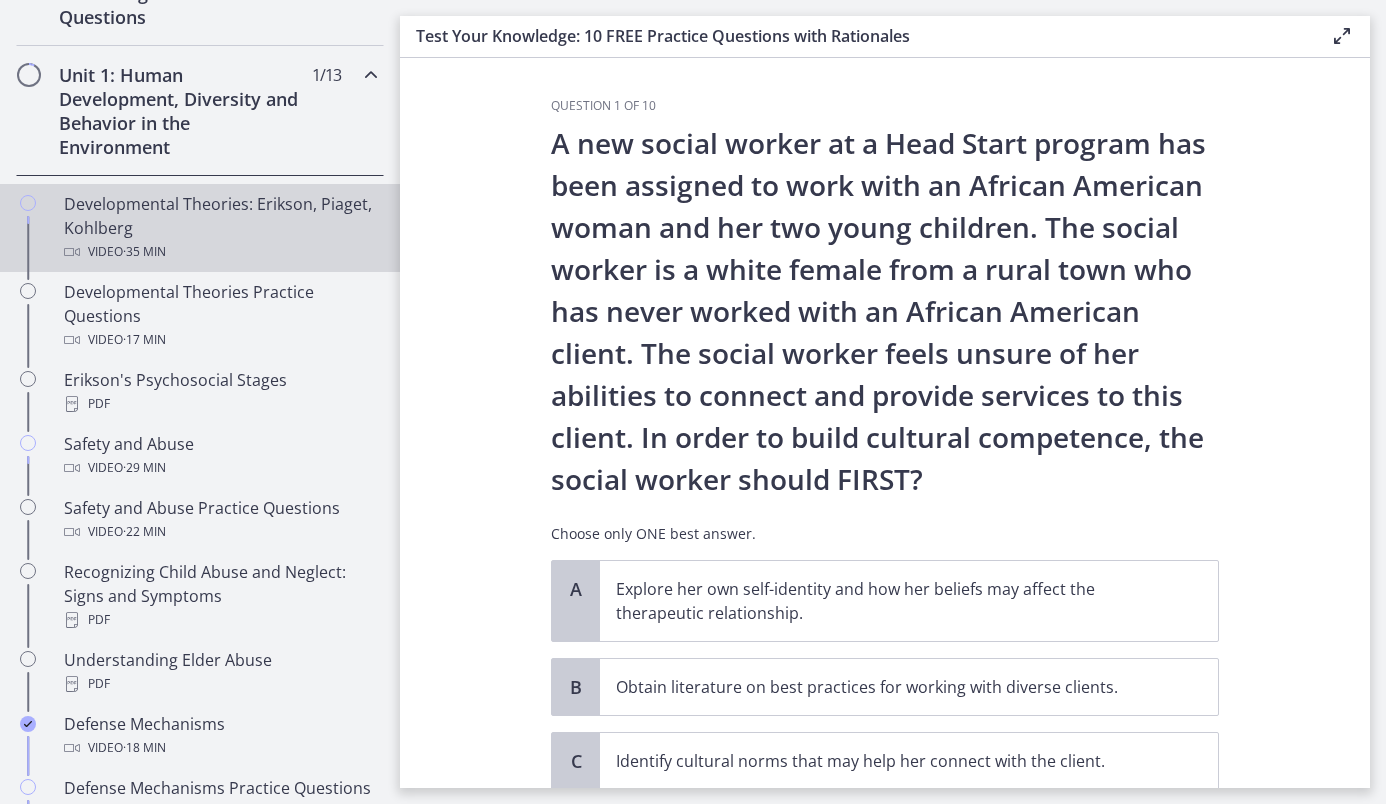 click on "Developmental Theories: Erikson, Piaget, Kohlberg
Video
·  35 min" at bounding box center (220, 228) 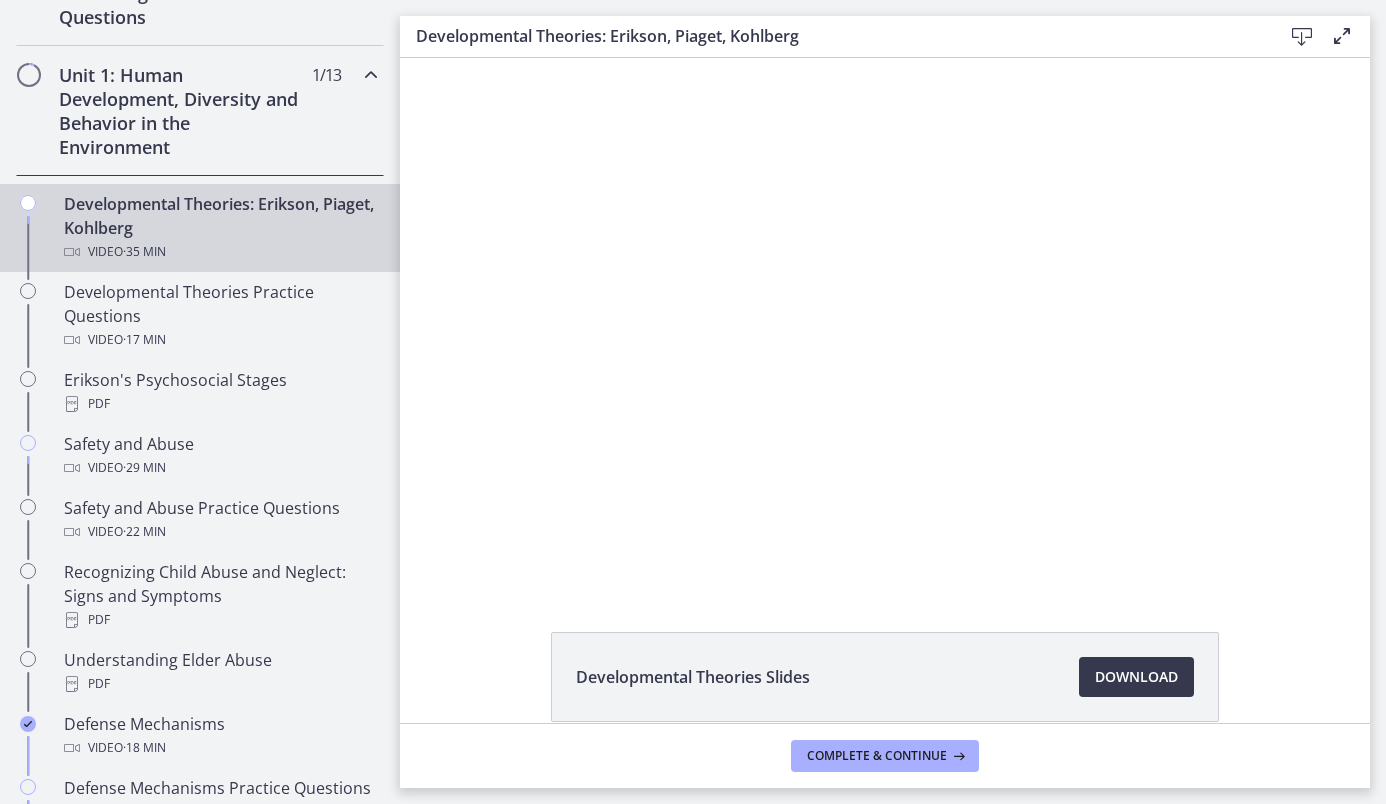 scroll, scrollTop: 0, scrollLeft: 0, axis: both 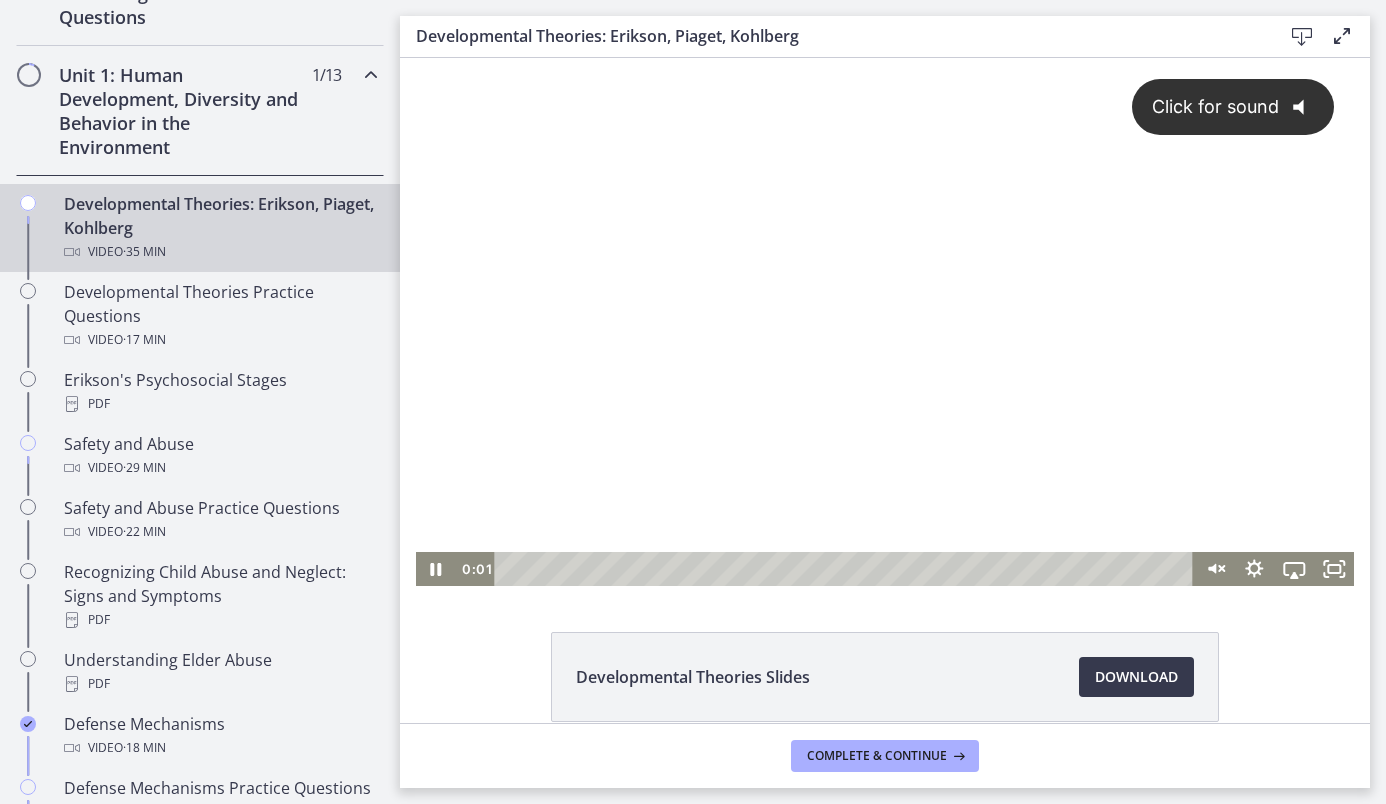 click on "Click for sound
@keyframes VOLUME_SMALL_WAVE_FLASH {
0% { opacity: 0; }
33% { opacity: 1; }
66% { opacity: 1; }
100% { opacity: 0; }
}
@keyframes VOLUME_LARGE_WAVE_FLASH {
0% { opacity: 0; }
33% { opacity: 1; }
66% { opacity: 1; }
100% { opacity: 0; }
}
.volume__small-wave {
animation: VOLUME_SMALL_WAVE_FLASH 2s infinite;
opacity: 0;
}
.volume__large-wave {
animation: VOLUME_LARGE_WAVE_FLASH 2s infinite .3s;
opacity: 0;
}" at bounding box center [885, 305] 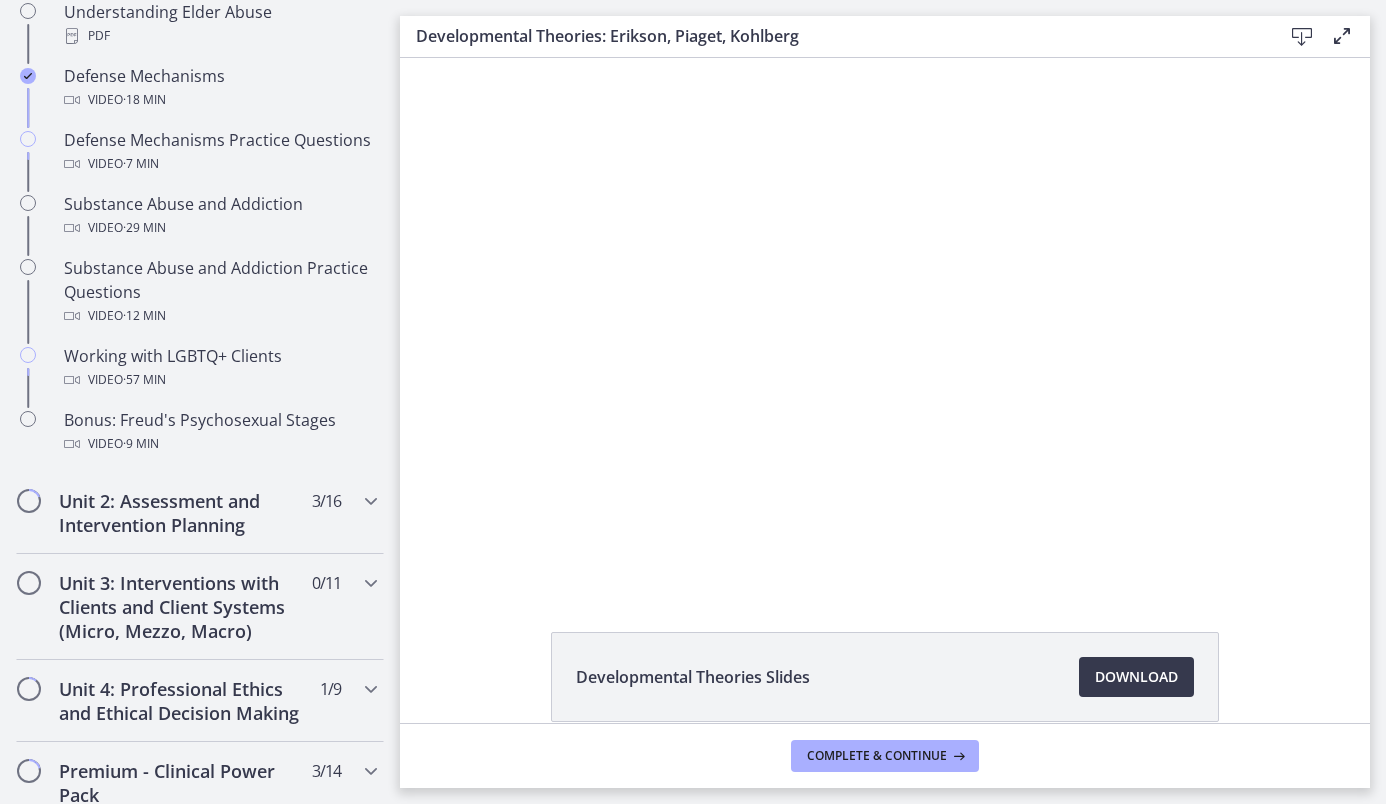 scroll, scrollTop: 1172, scrollLeft: 0, axis: vertical 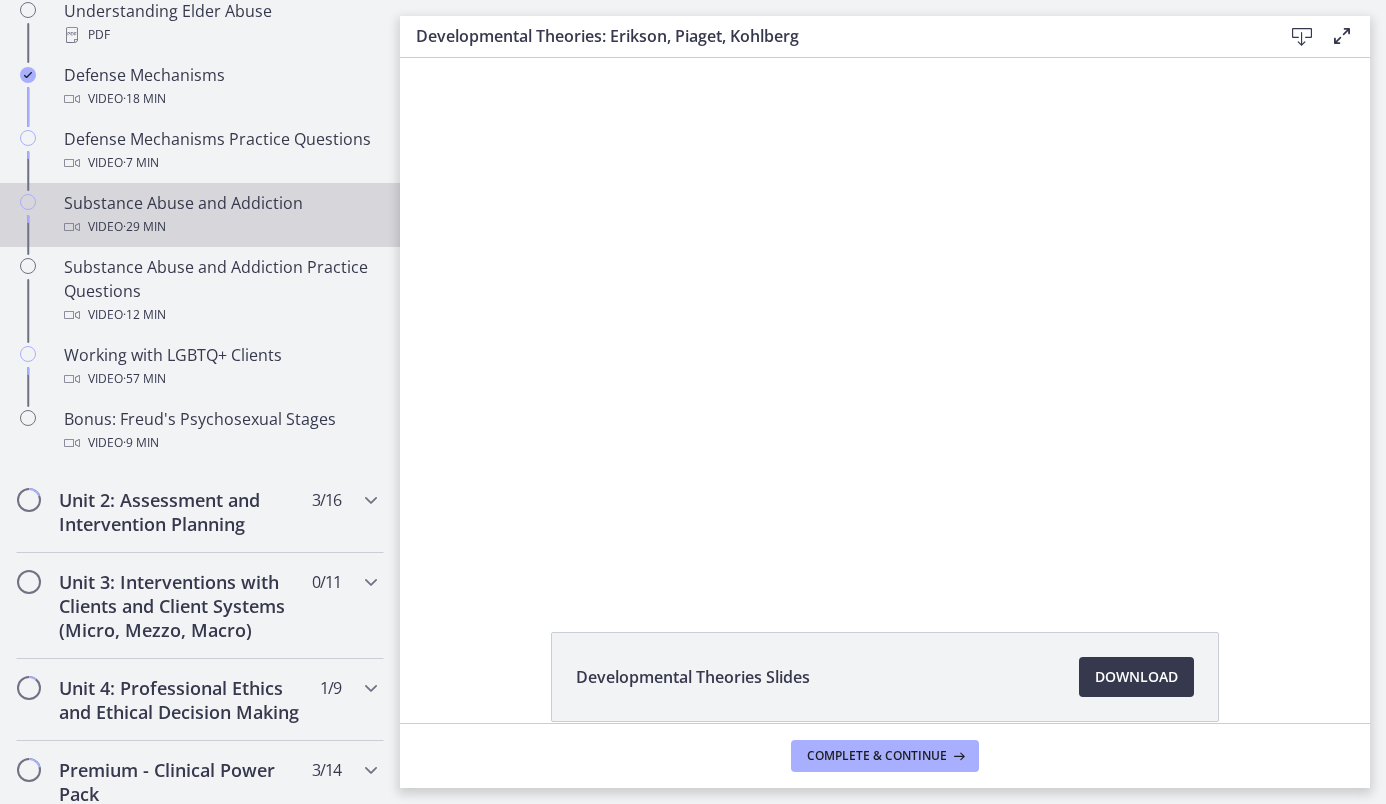 click on "Substance Abuse and Addiction
Video
·  29 min" at bounding box center (220, 215) 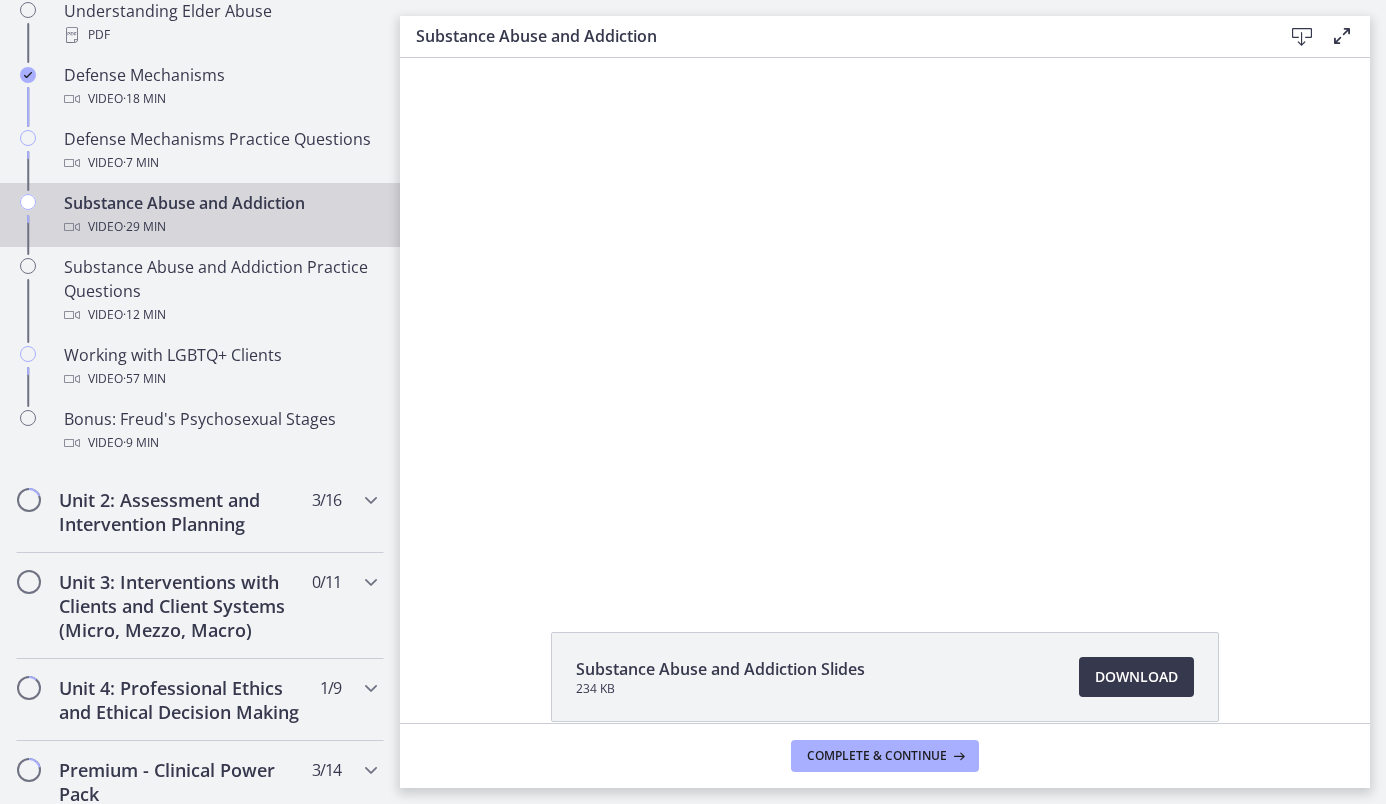 scroll, scrollTop: 0, scrollLeft: 0, axis: both 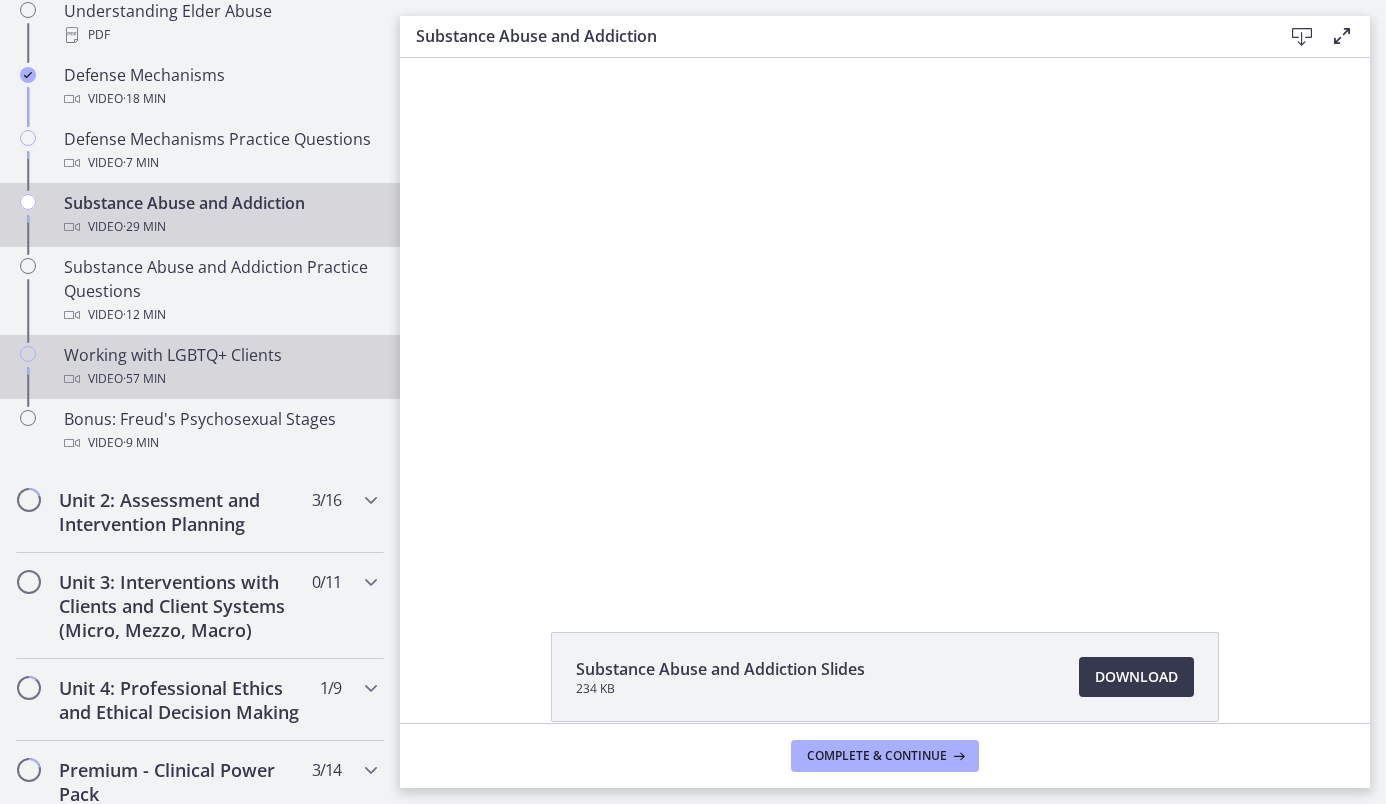 click on "Working with LGBTQ+ Clients
Video
·  57 min" at bounding box center (220, 367) 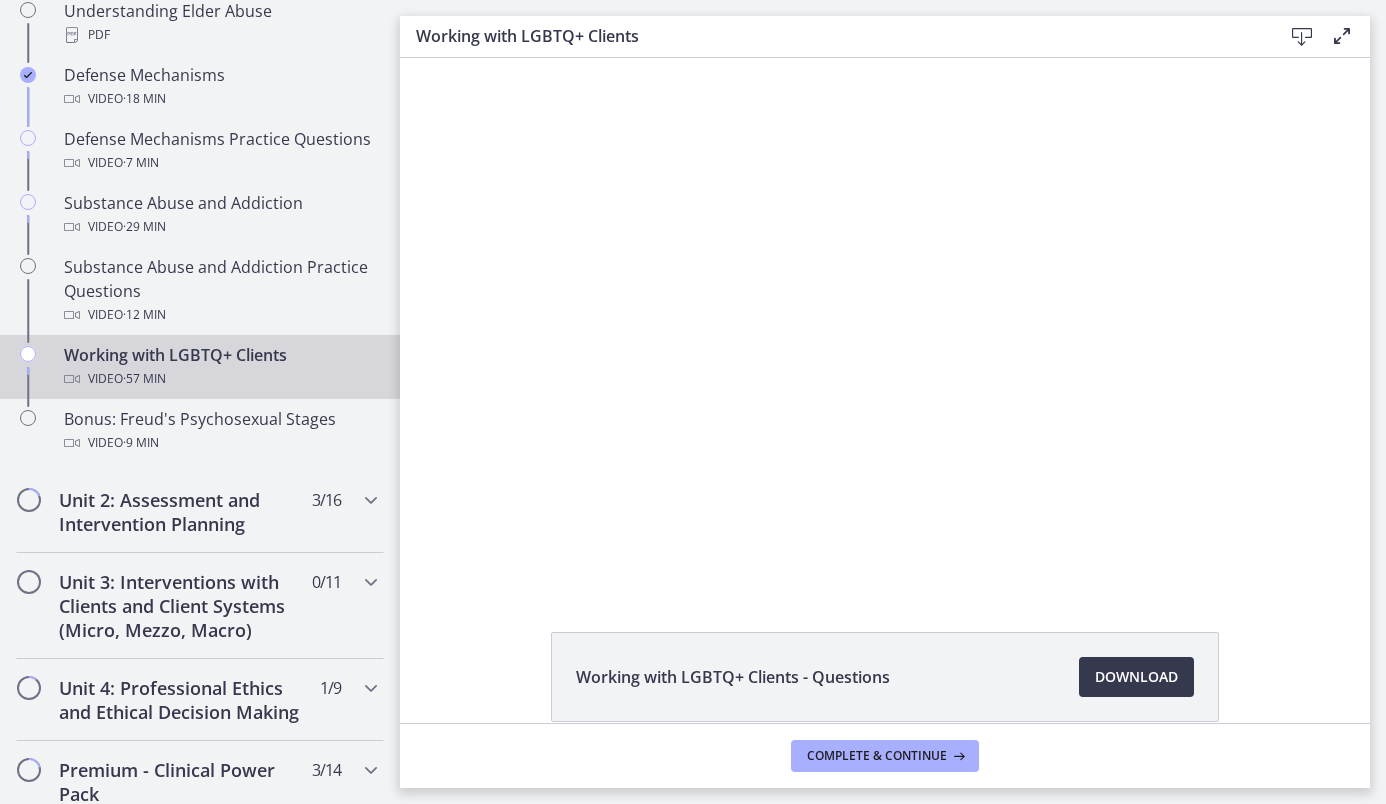 scroll, scrollTop: 0, scrollLeft: 0, axis: both 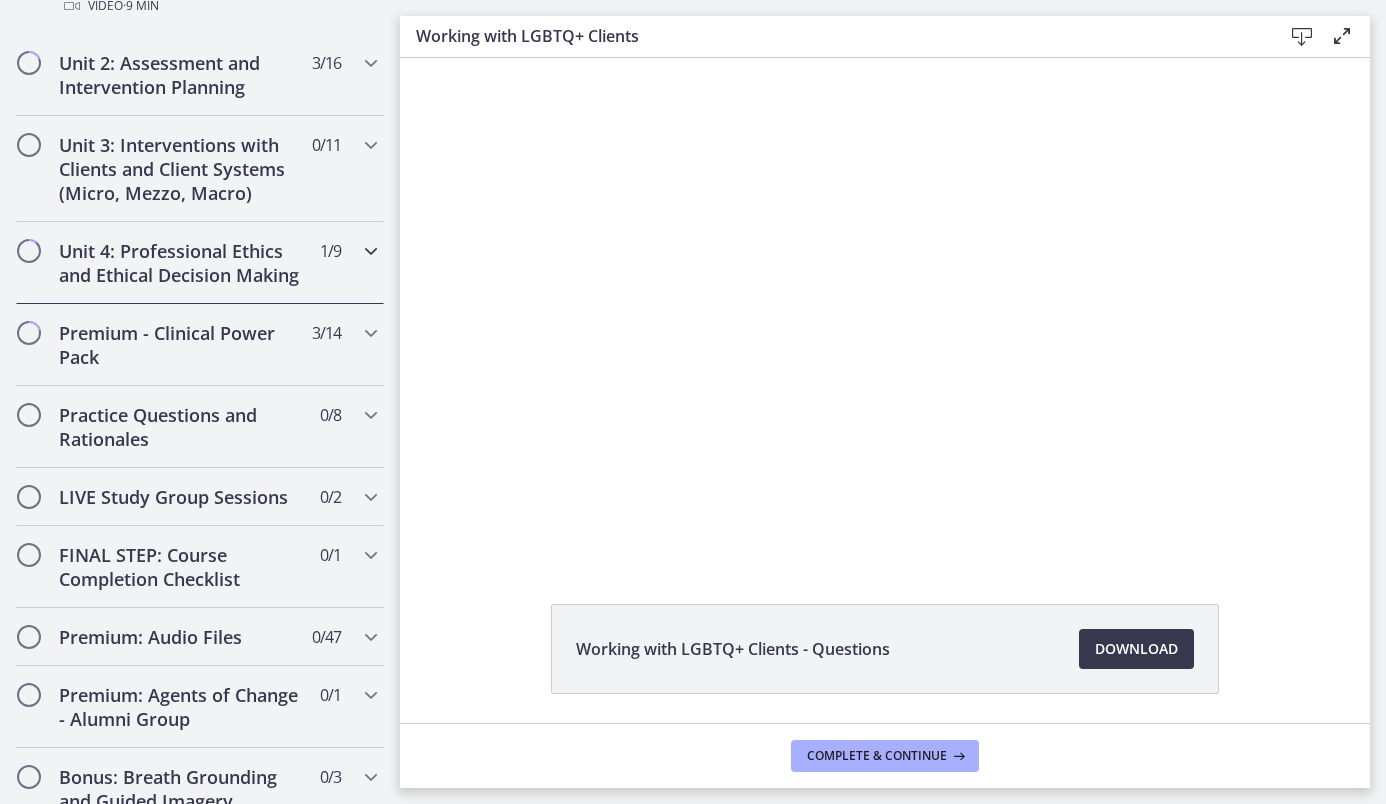 click on "Unit 4: Professional Ethics and Ethical Decision Making" at bounding box center (181, 263) 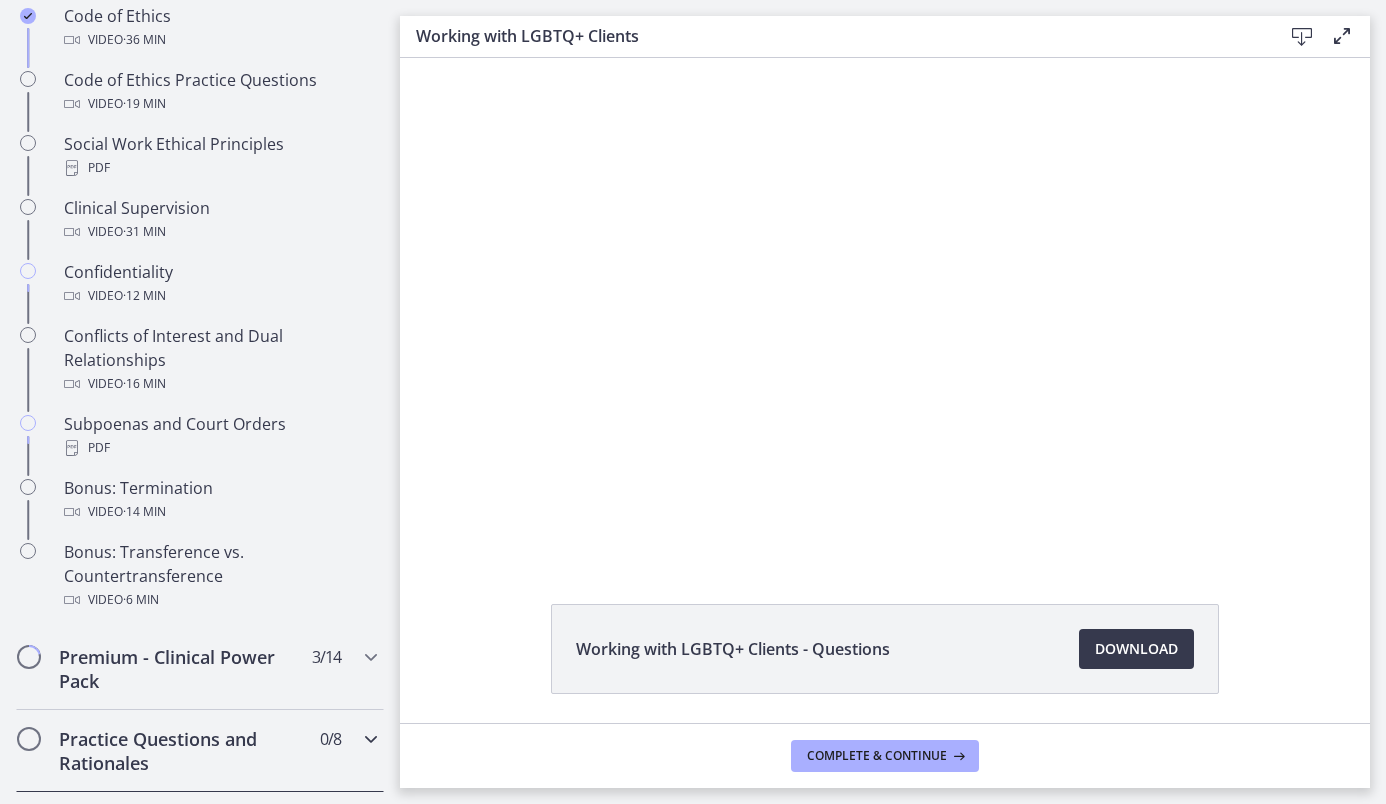 scroll, scrollTop: 930, scrollLeft: 0, axis: vertical 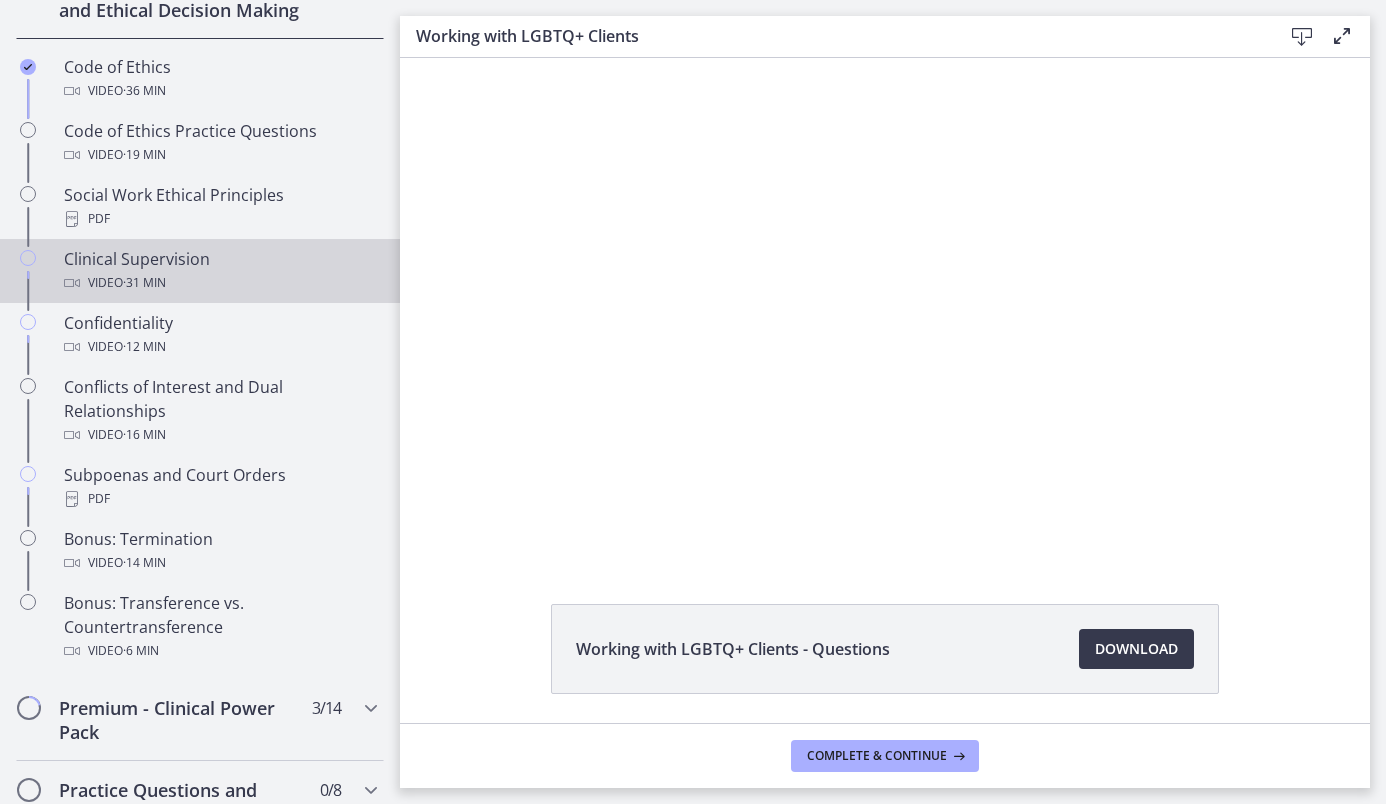 click on "Clinical Supervision
Video
·  31 min" at bounding box center [220, 271] 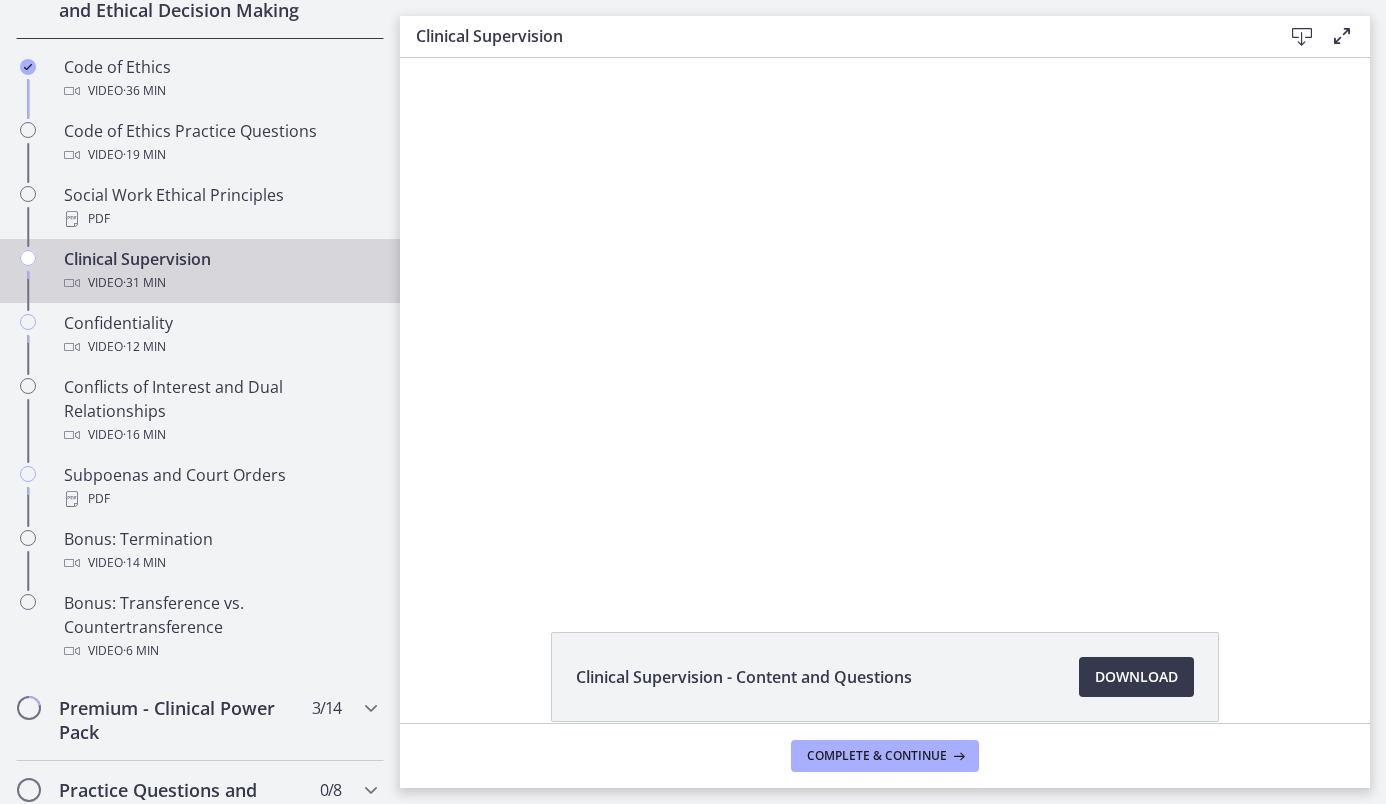 scroll, scrollTop: 0, scrollLeft: 0, axis: both 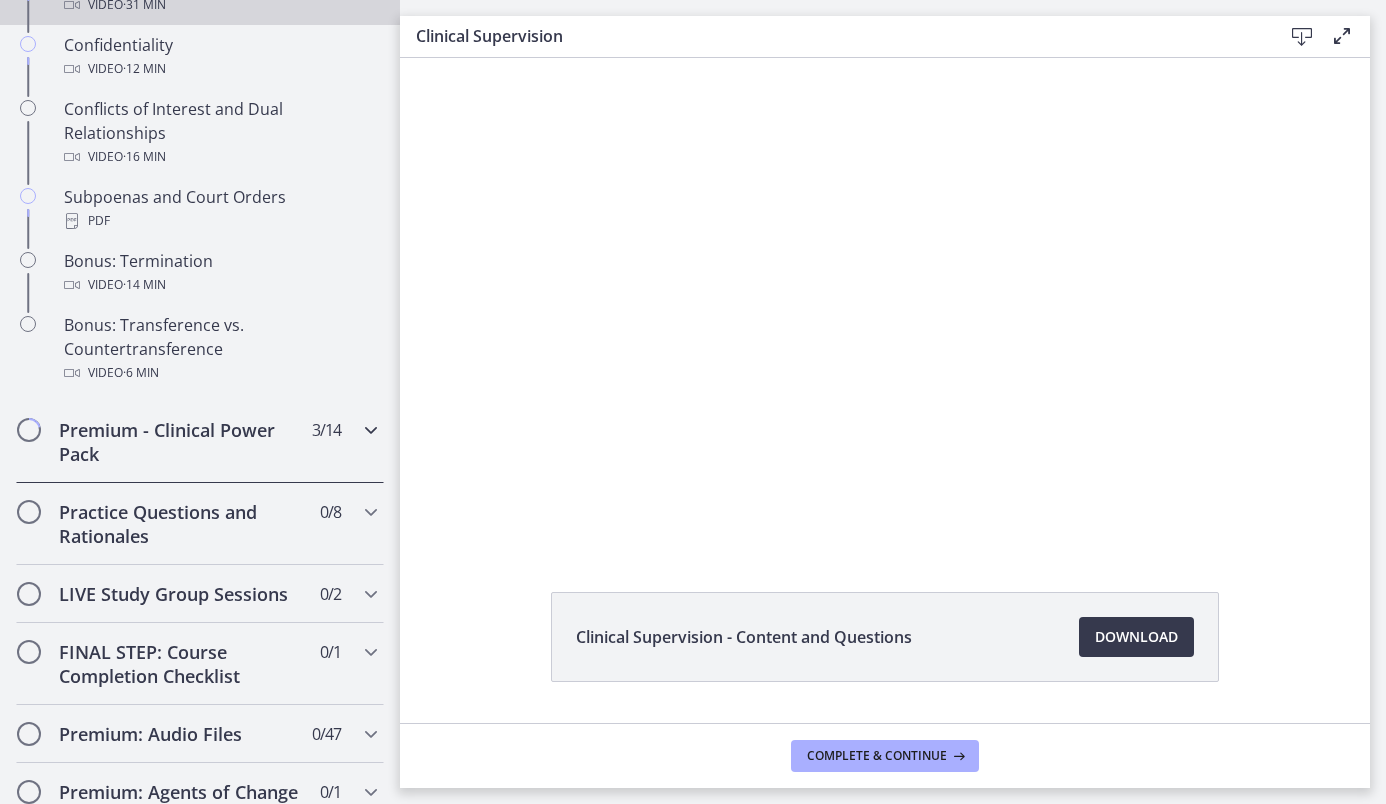 click on "Premium - Clinical Power Pack" at bounding box center [181, 442] 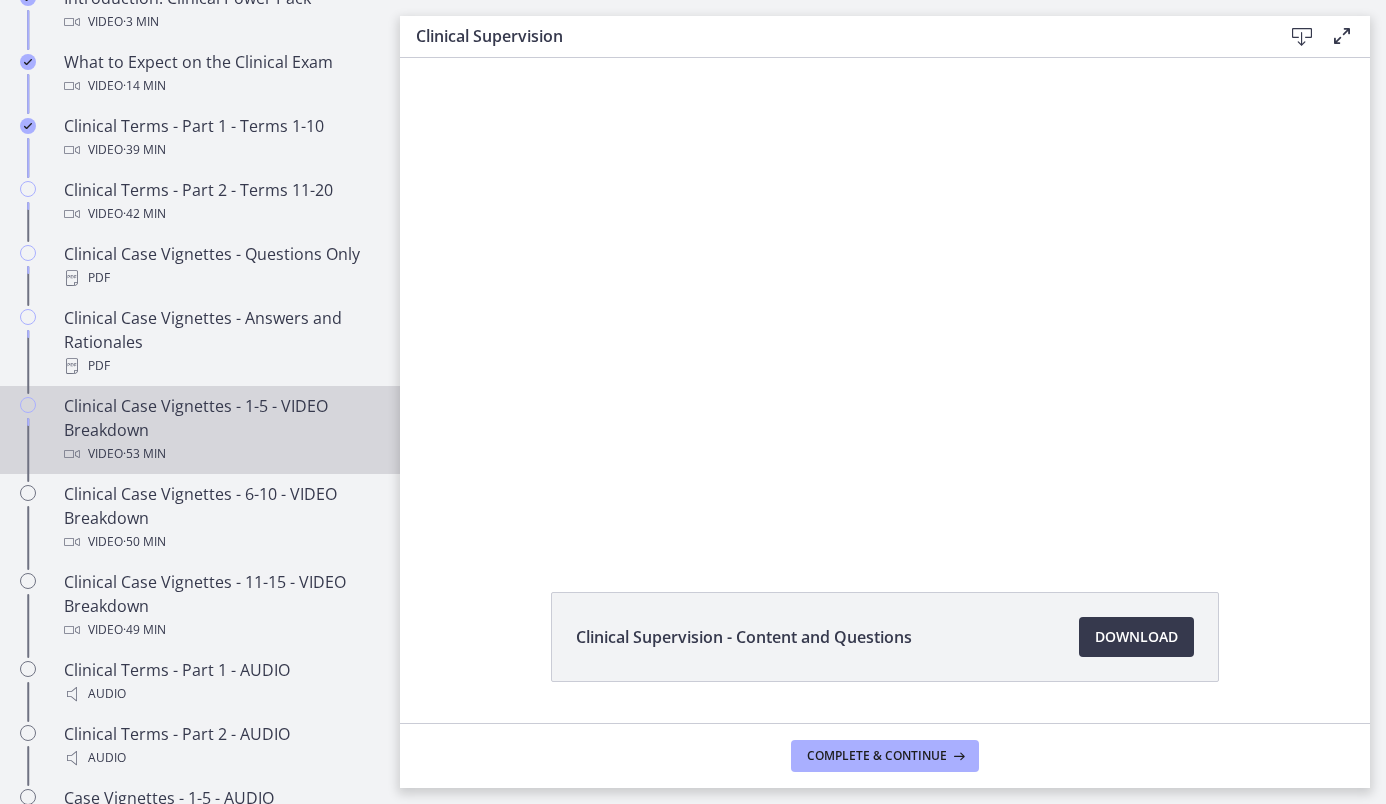 scroll, scrollTop: 1063, scrollLeft: 0, axis: vertical 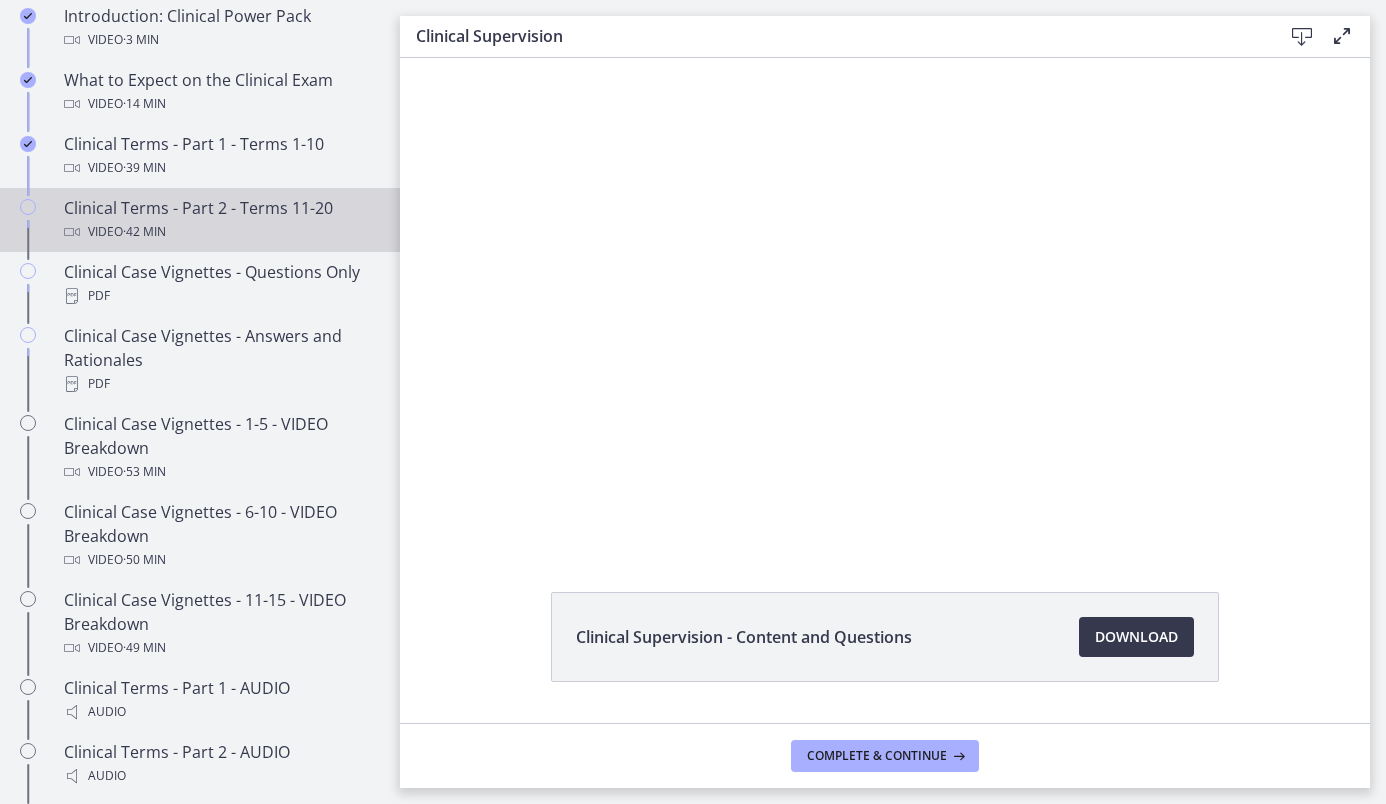 click on "Clinical Terms - Part 2 - Terms 11-20
Video
·  42 min" at bounding box center (220, 220) 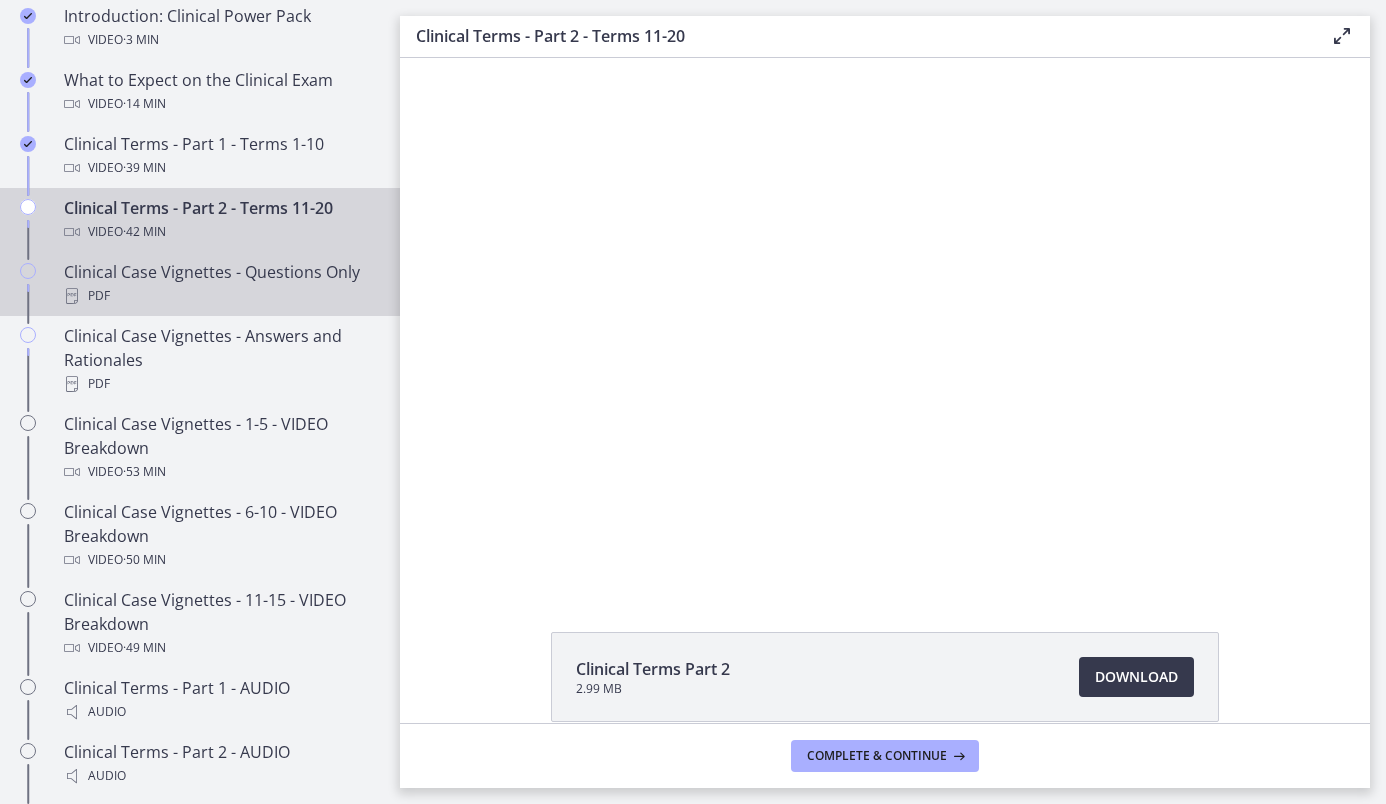 scroll, scrollTop: 0, scrollLeft: 0, axis: both 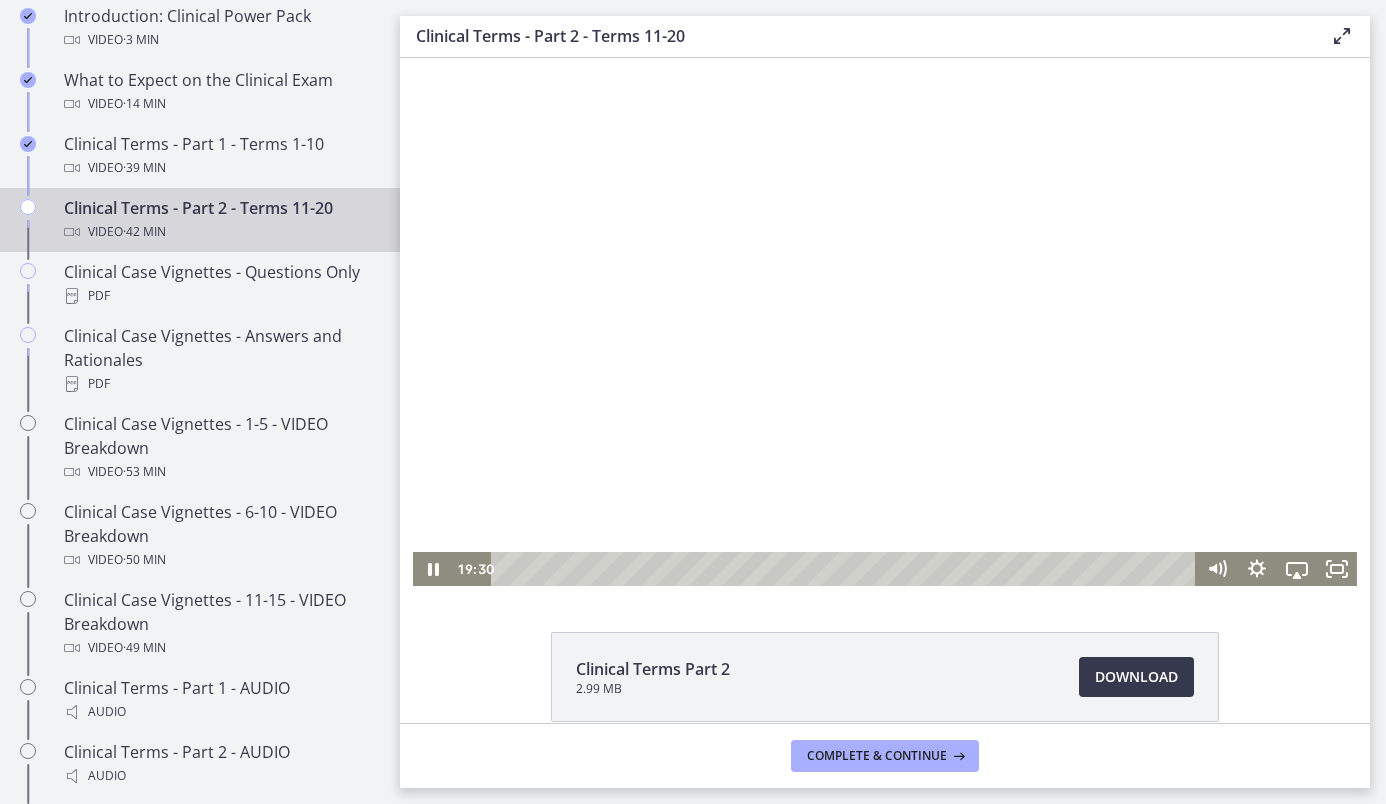 click at bounding box center [846, 569] 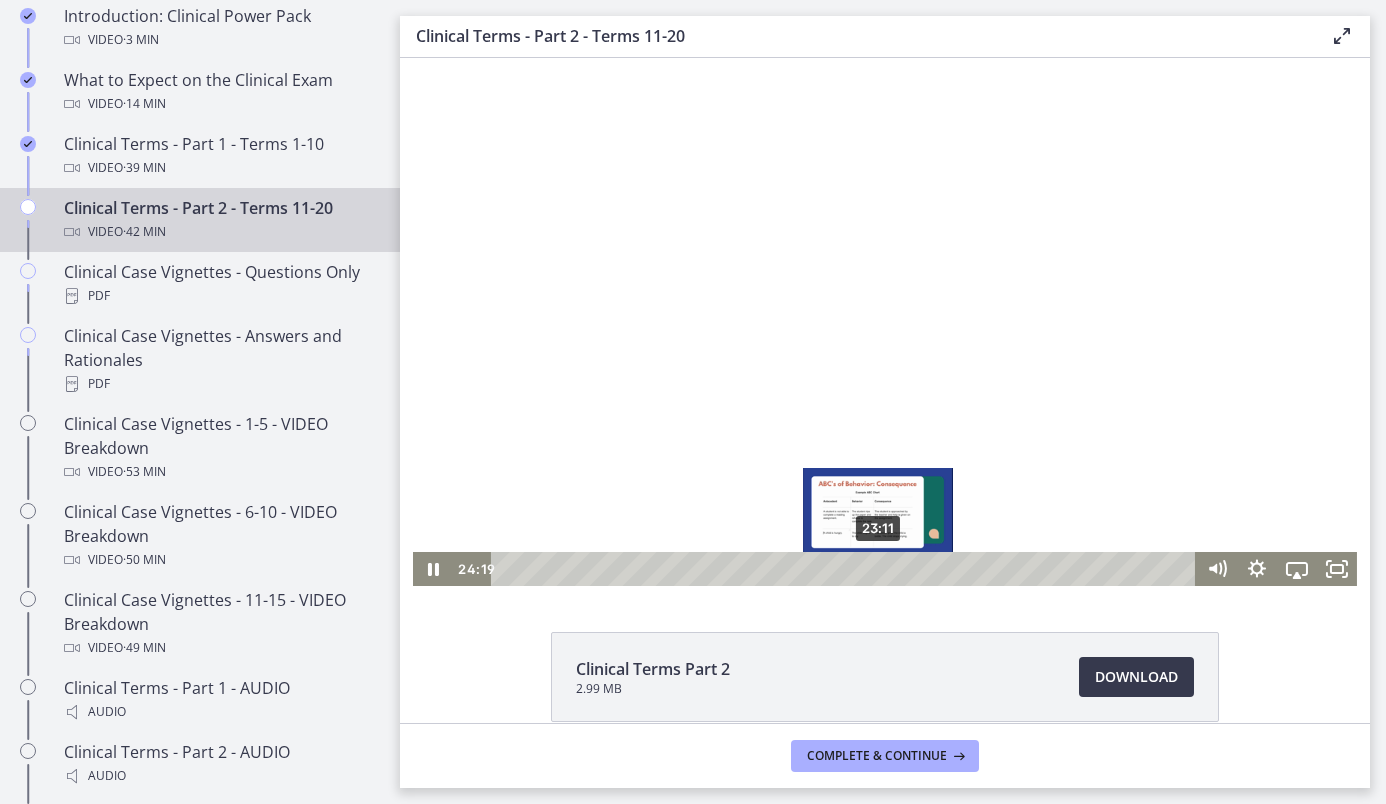 click on "23:11" at bounding box center (846, 569) 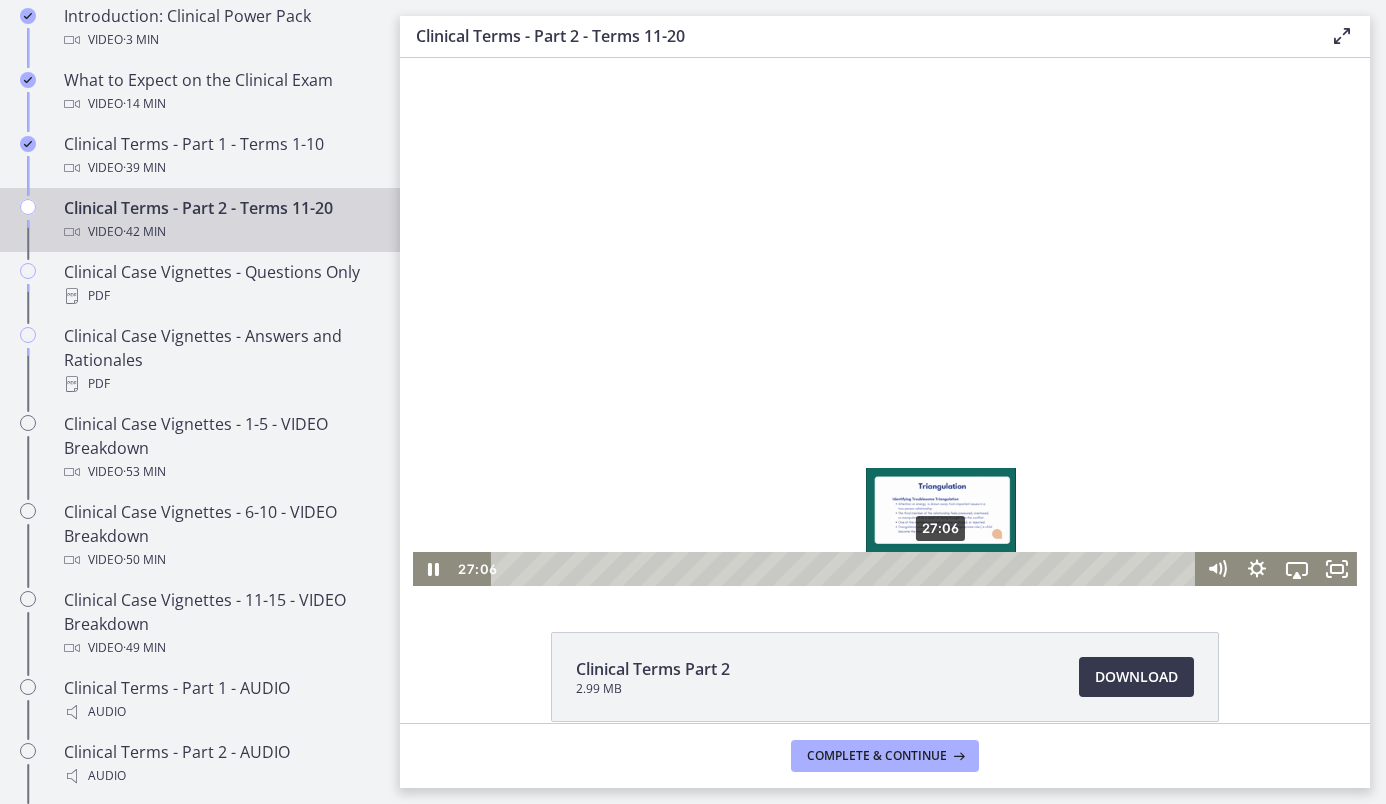 click on "27:06" at bounding box center [846, 569] 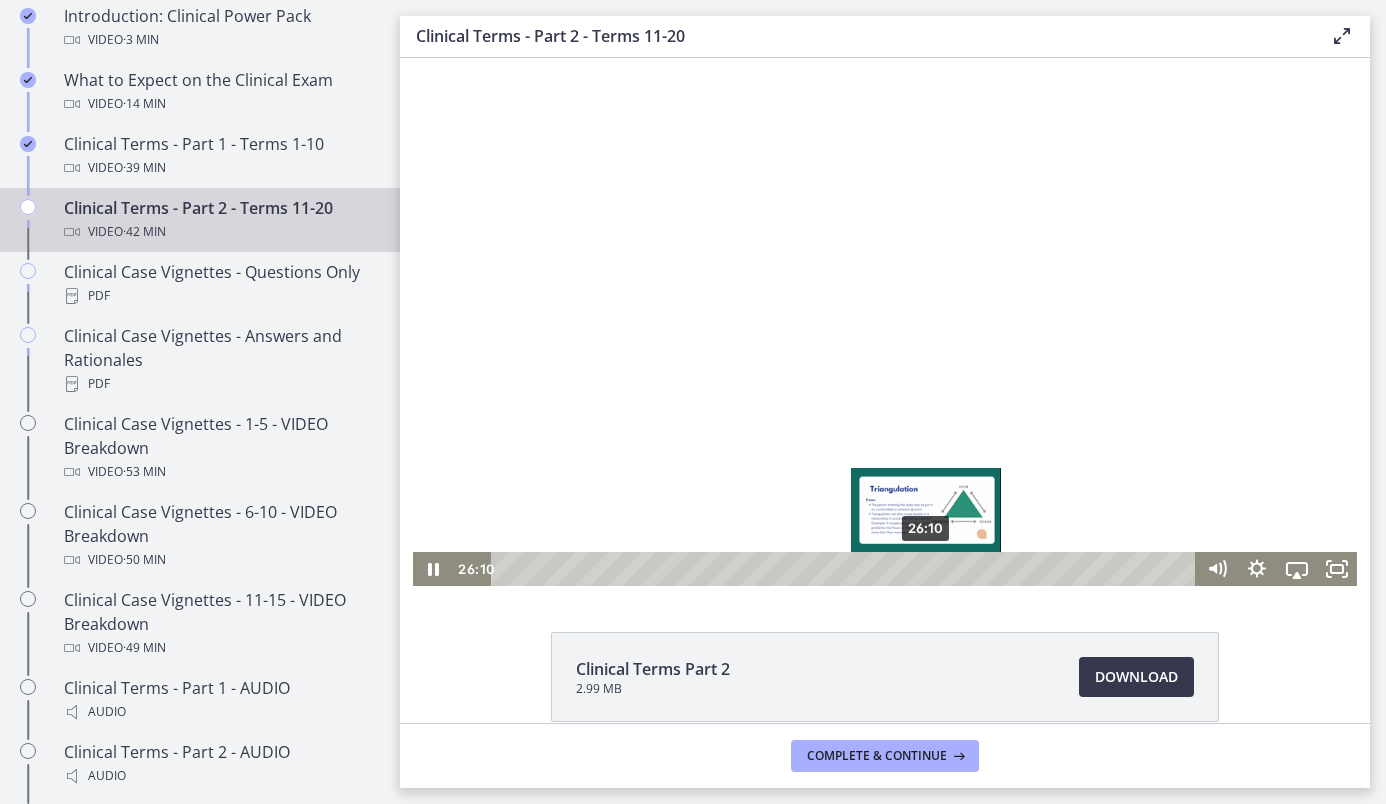 click on "26:10" at bounding box center (846, 569) 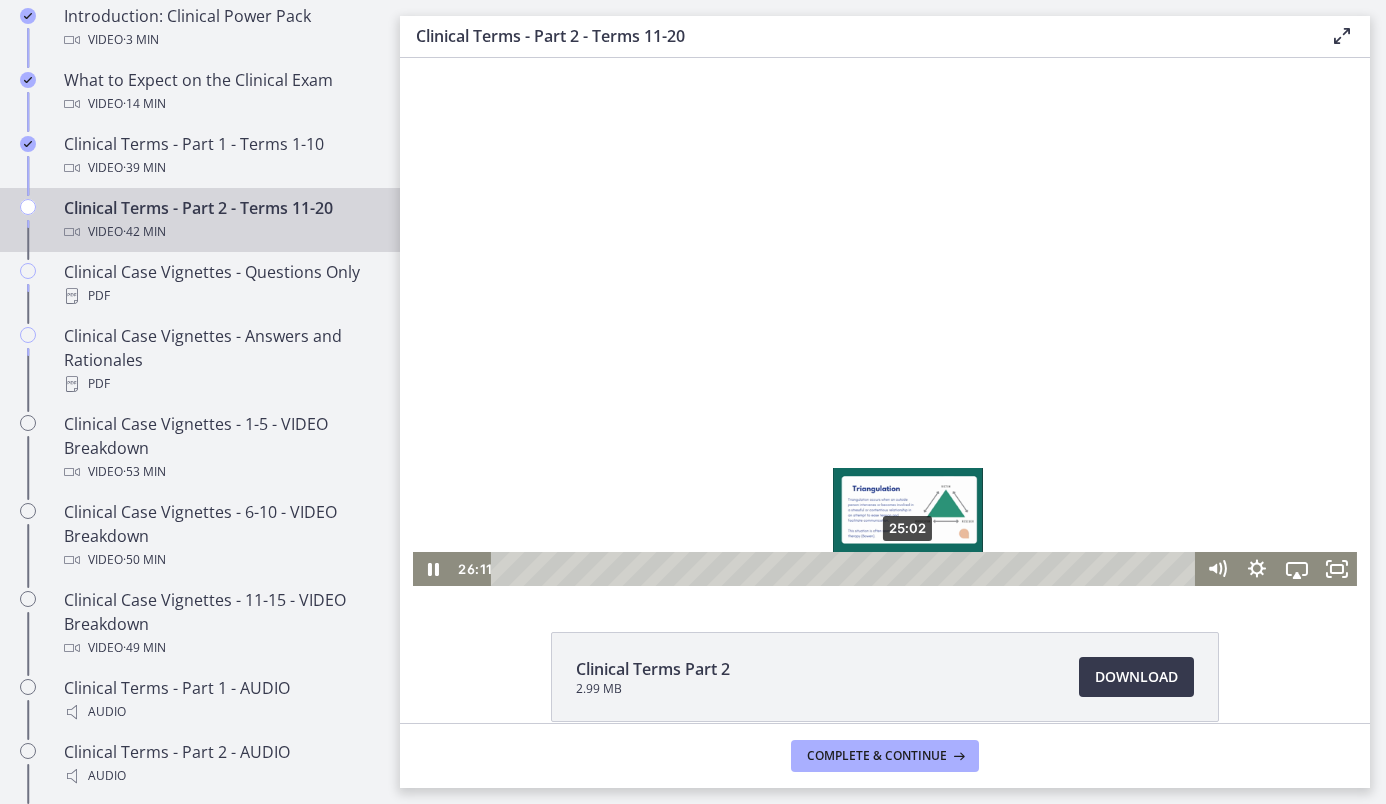 click on "25:02" at bounding box center [846, 569] 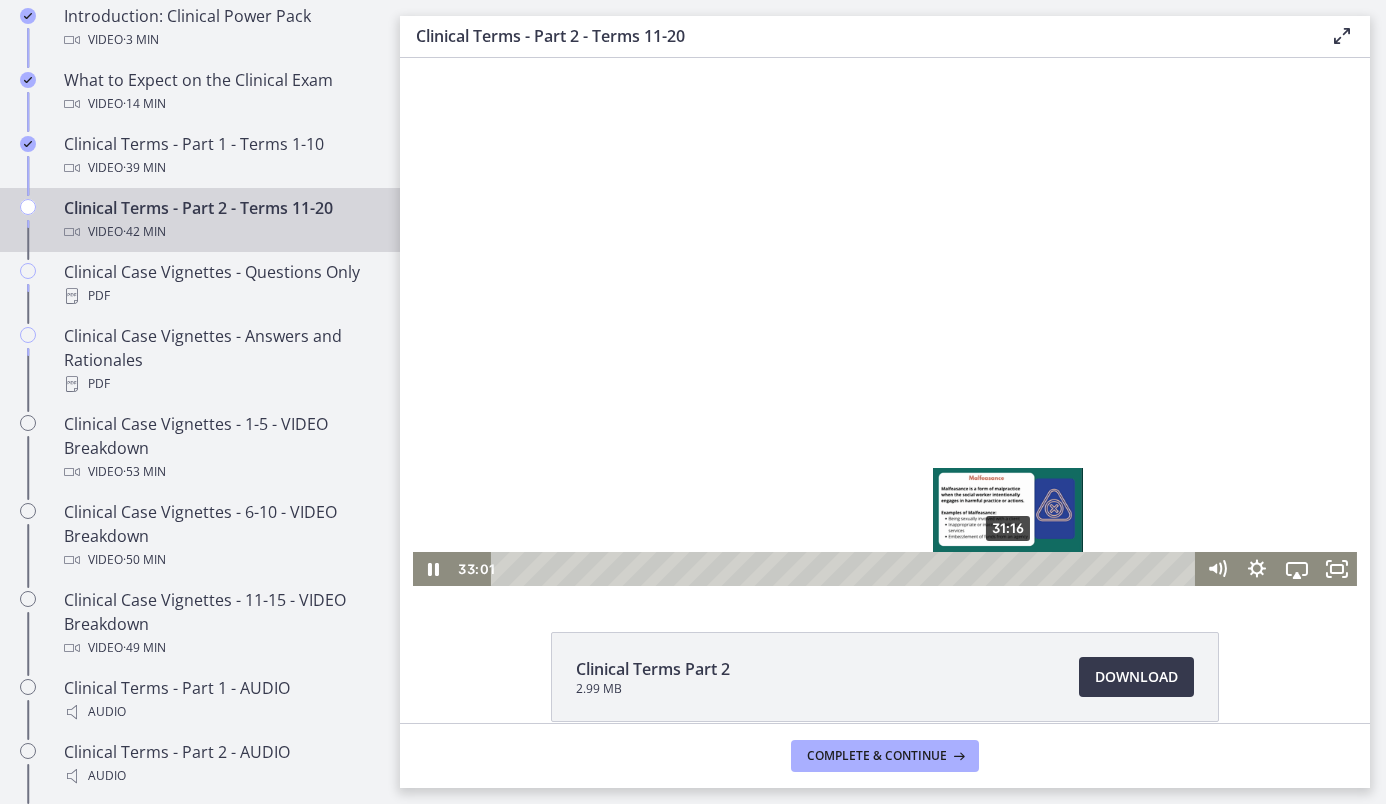 click on "31:16" at bounding box center (846, 569) 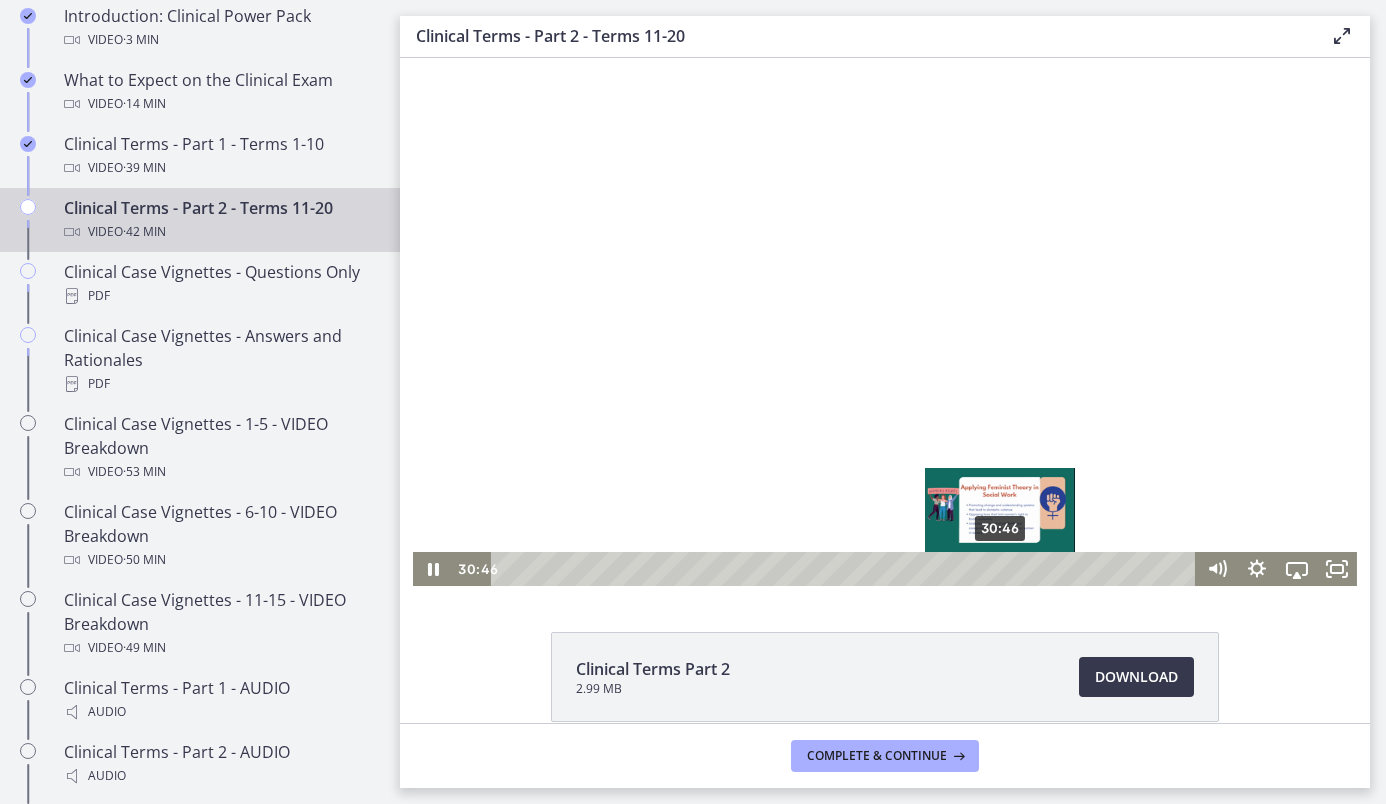 click on "30:46" at bounding box center (846, 569) 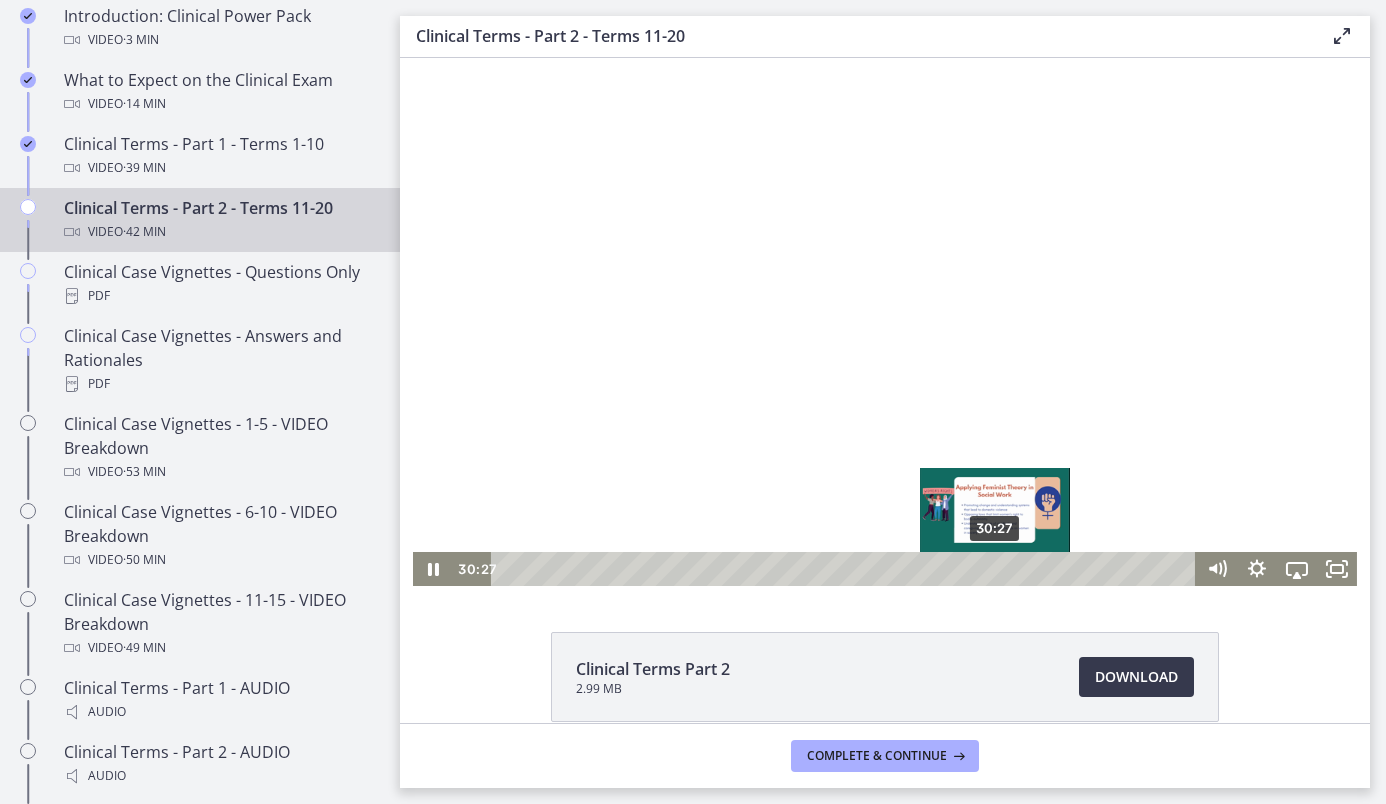 click at bounding box center (994, 568) 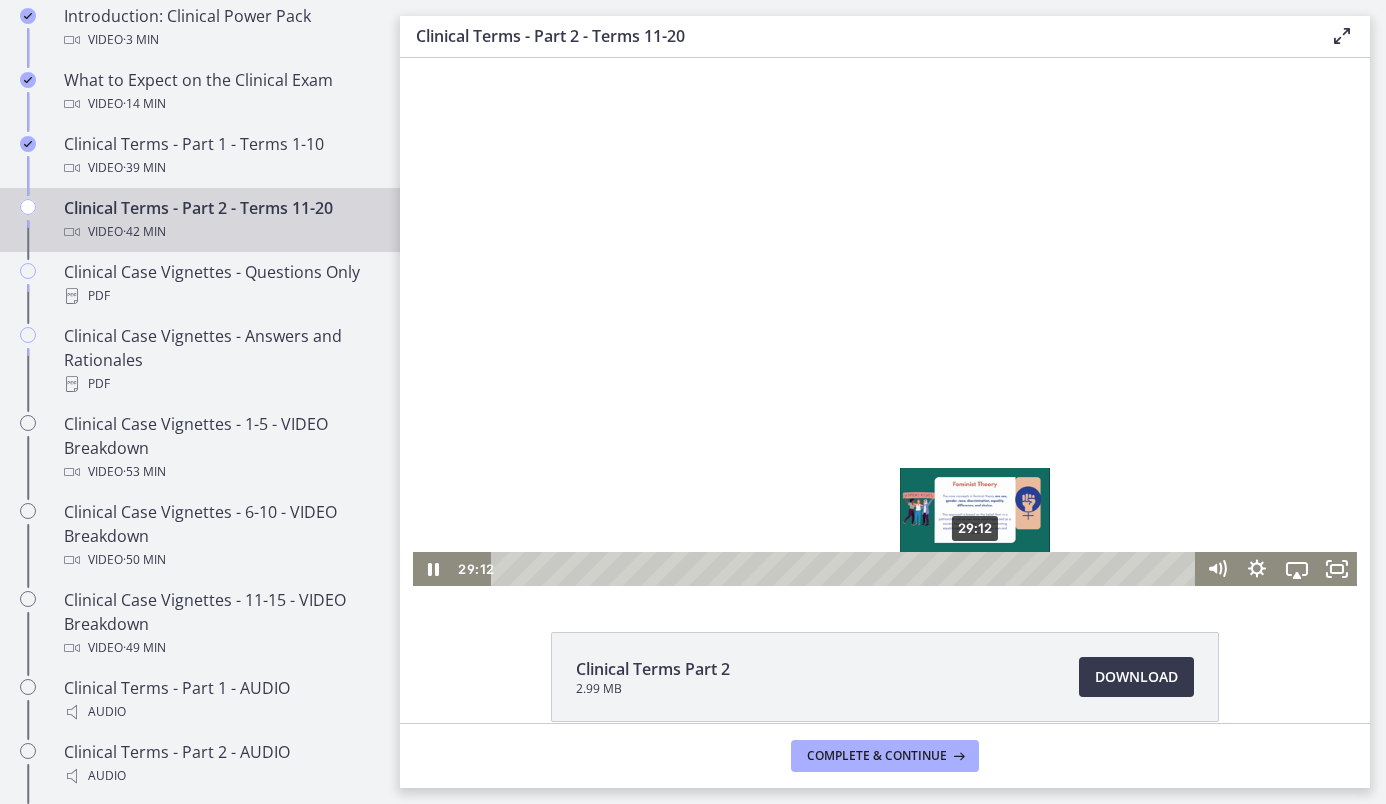 click on "29:12" at bounding box center [846, 569] 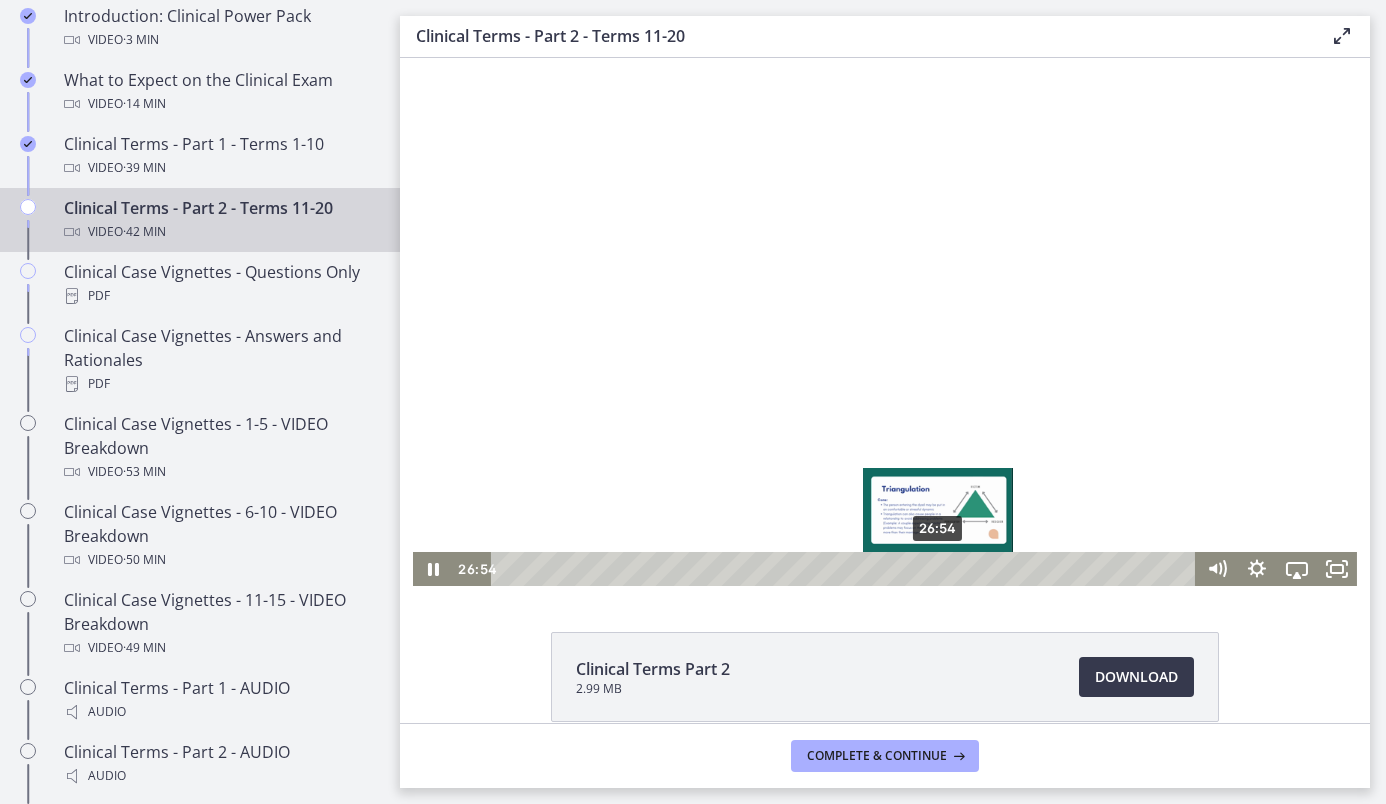click on "26:54" at bounding box center [846, 569] 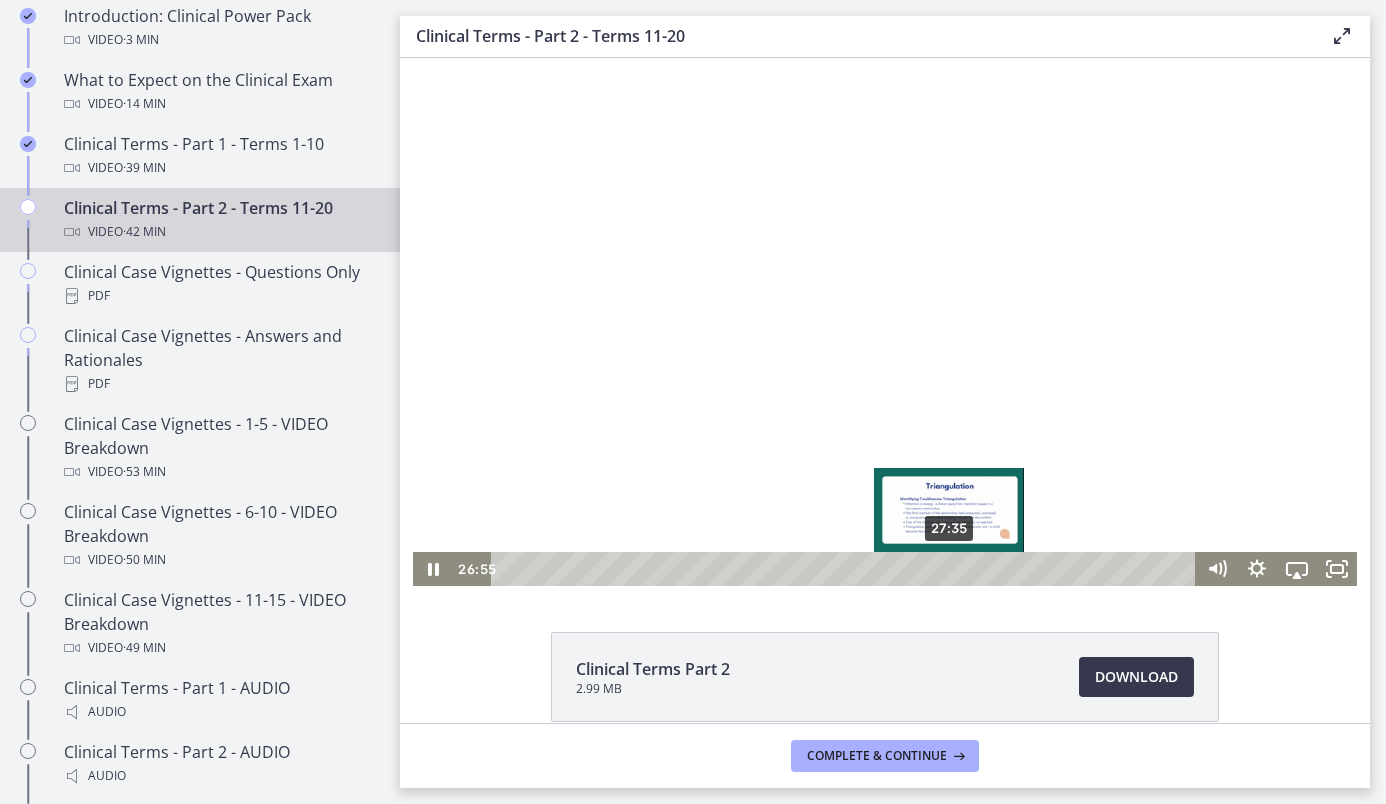 click on "27:35" at bounding box center (846, 569) 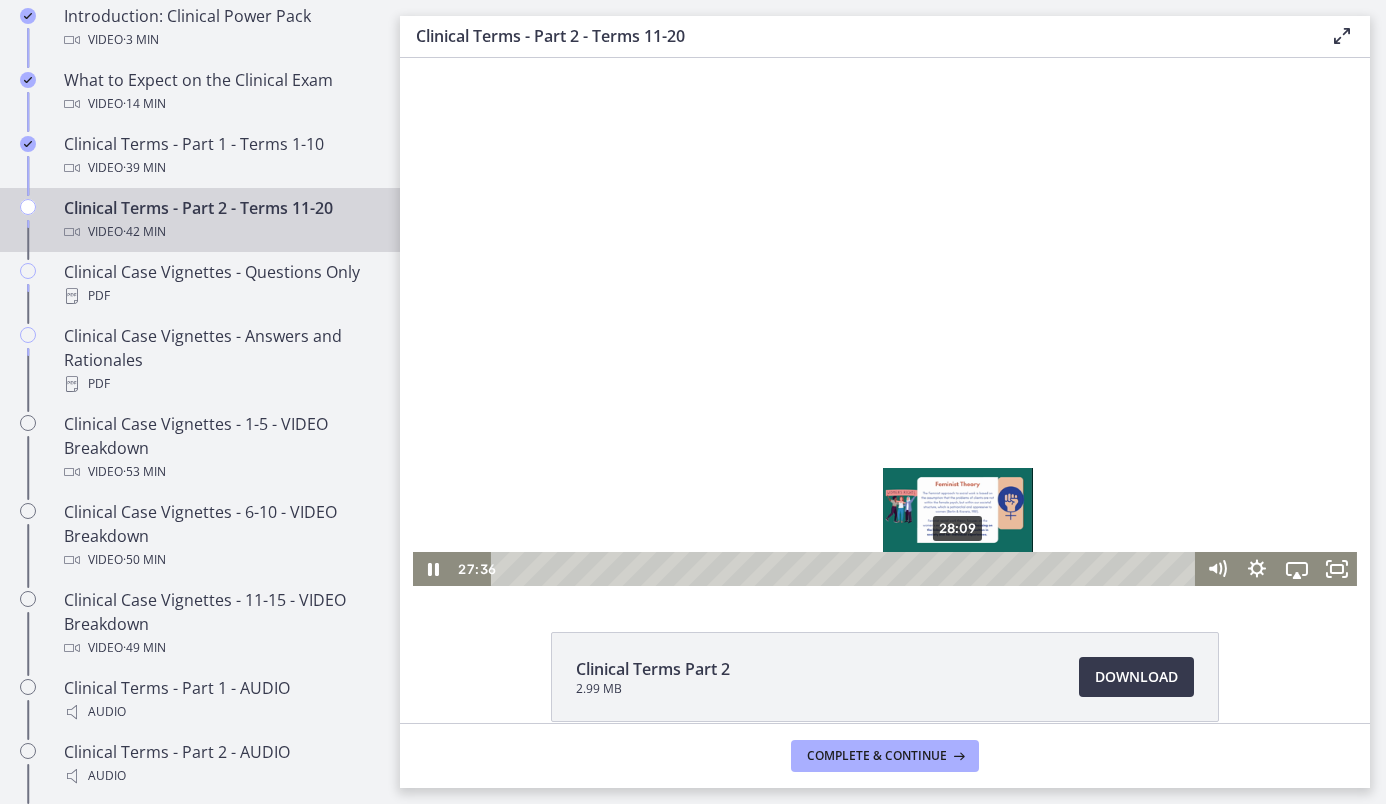 click on "28:09" at bounding box center (846, 569) 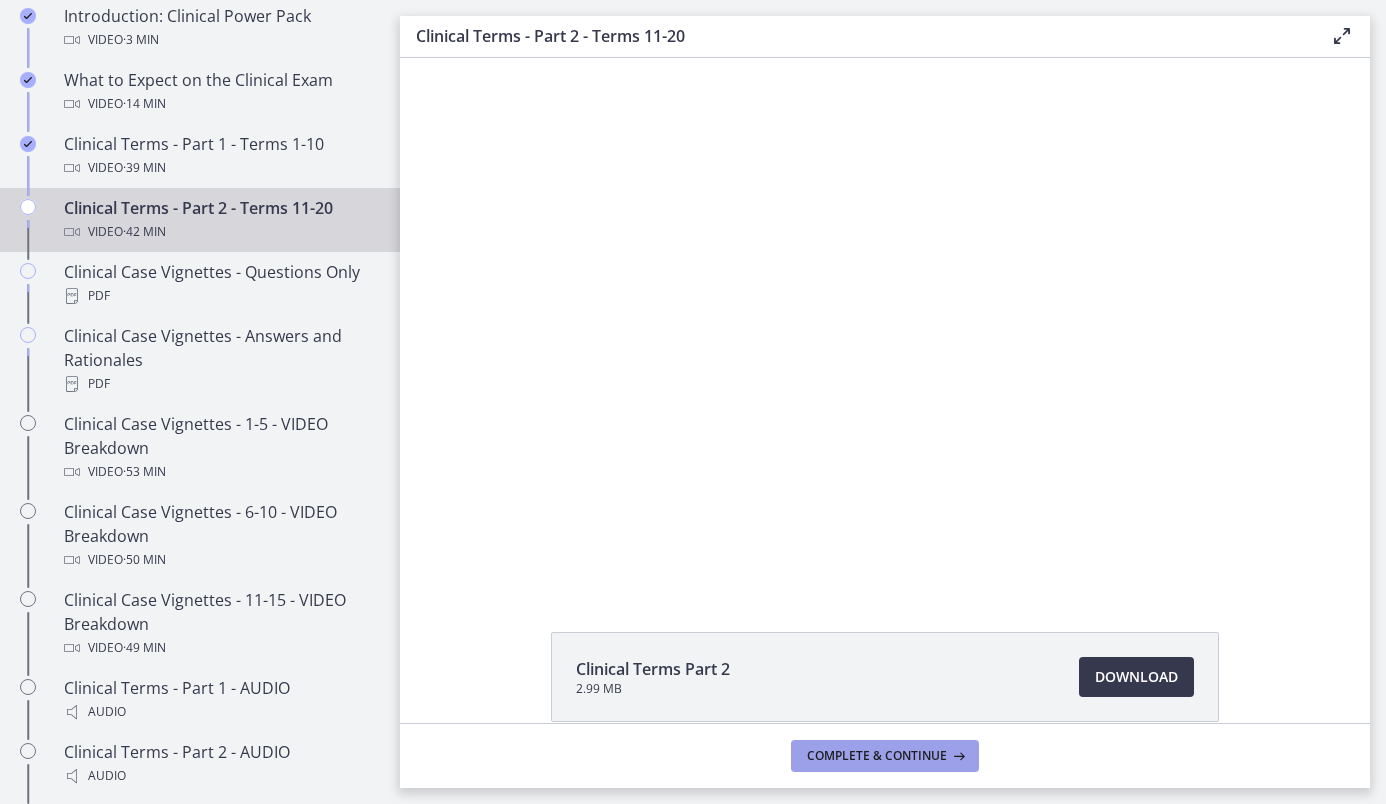 click on "Complete & continue" at bounding box center (877, 756) 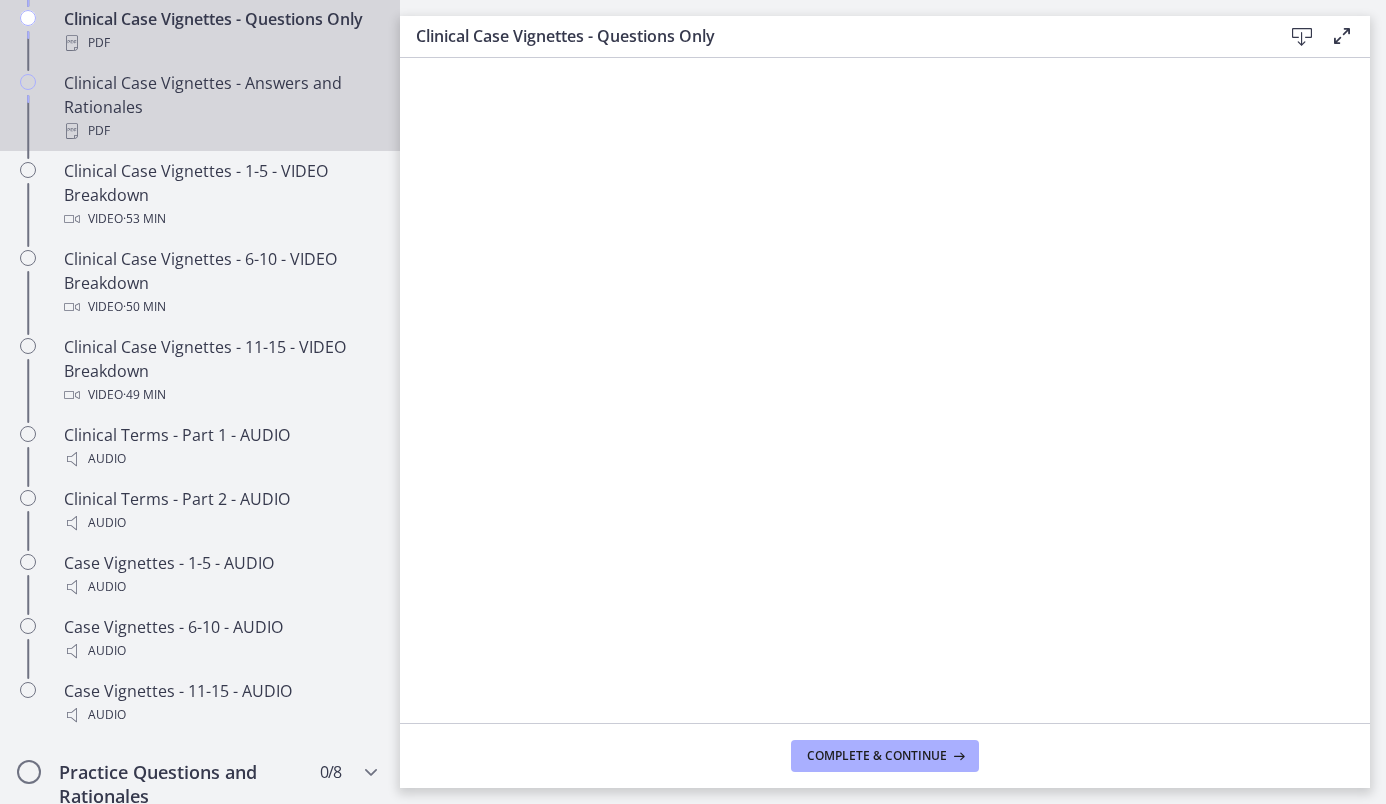scroll, scrollTop: 1317, scrollLeft: 0, axis: vertical 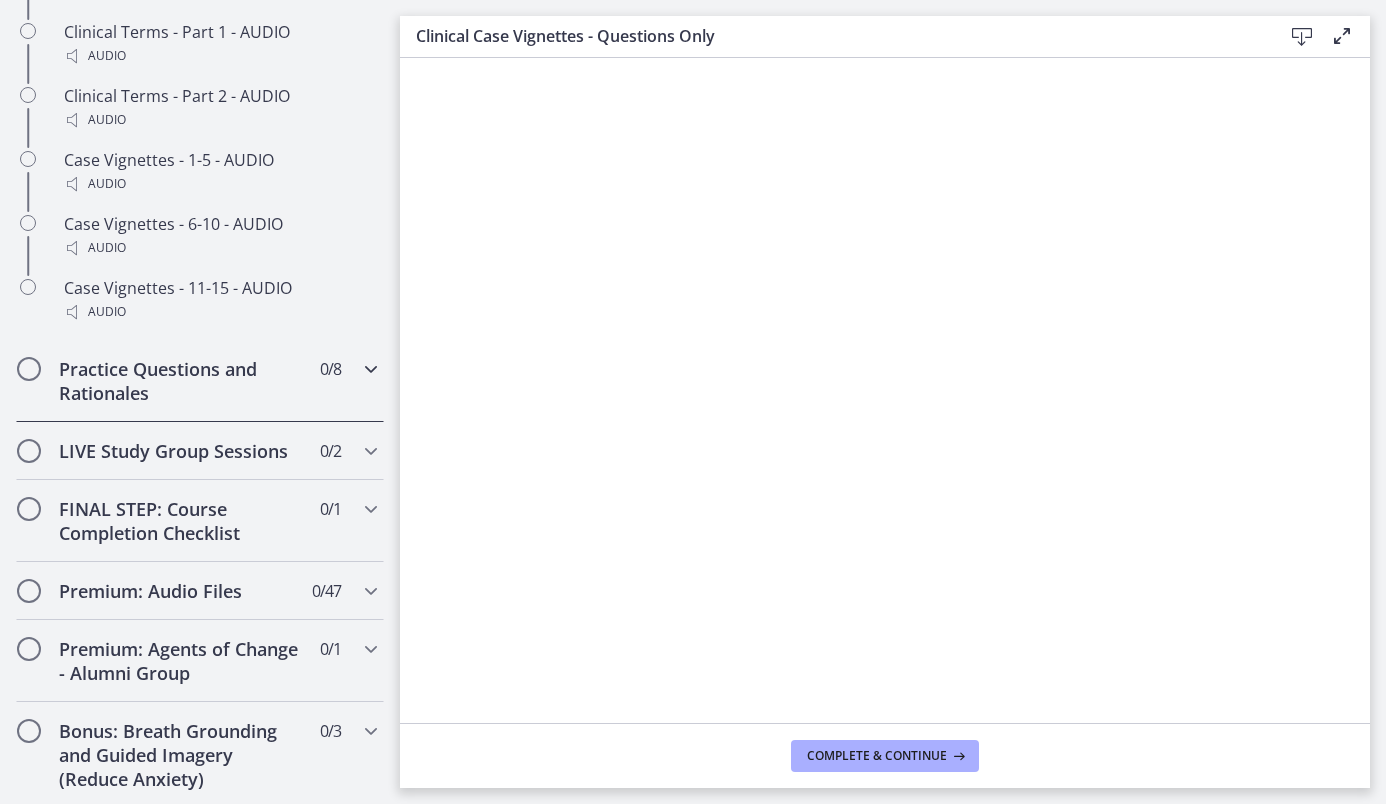 click on "Practice Questions and Rationales" at bounding box center [181, 381] 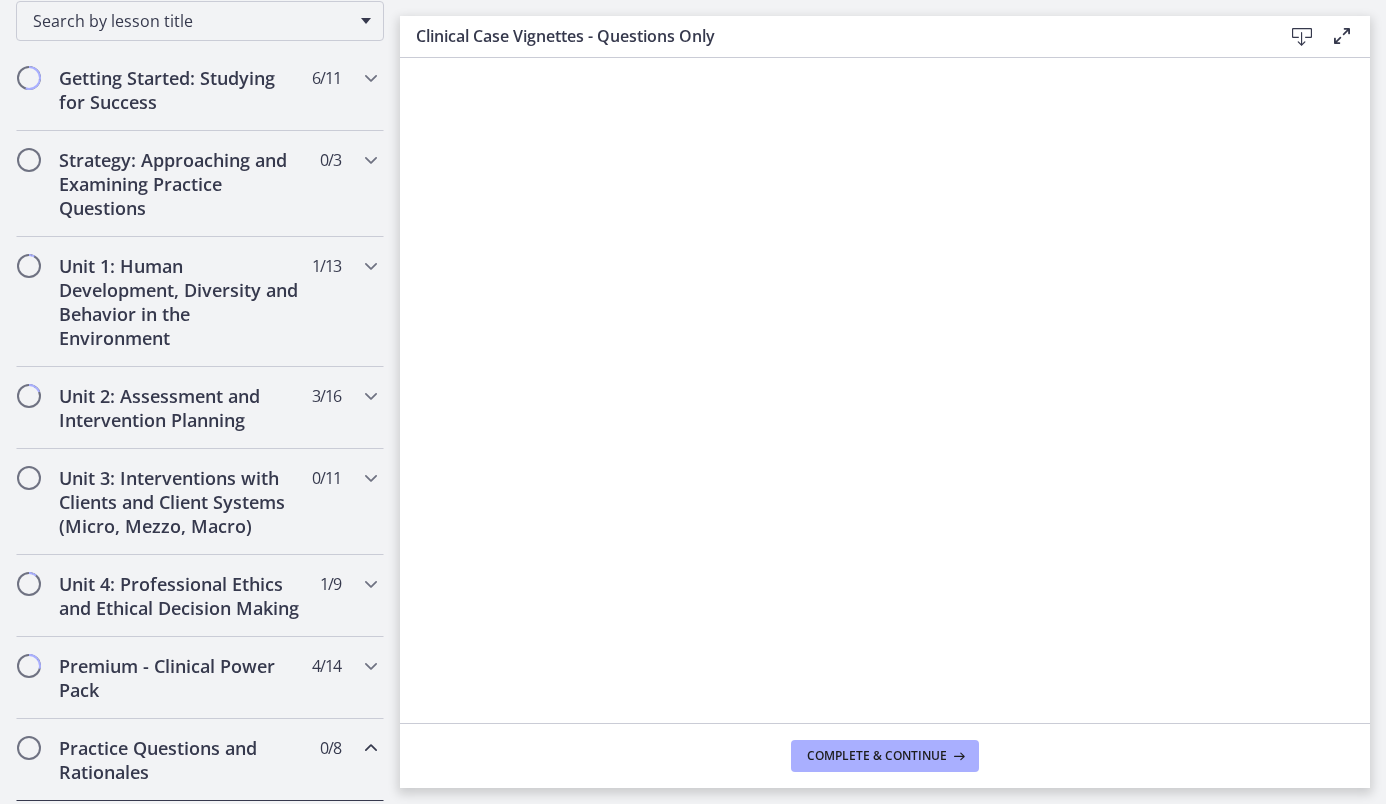 scroll, scrollTop: 326, scrollLeft: 0, axis: vertical 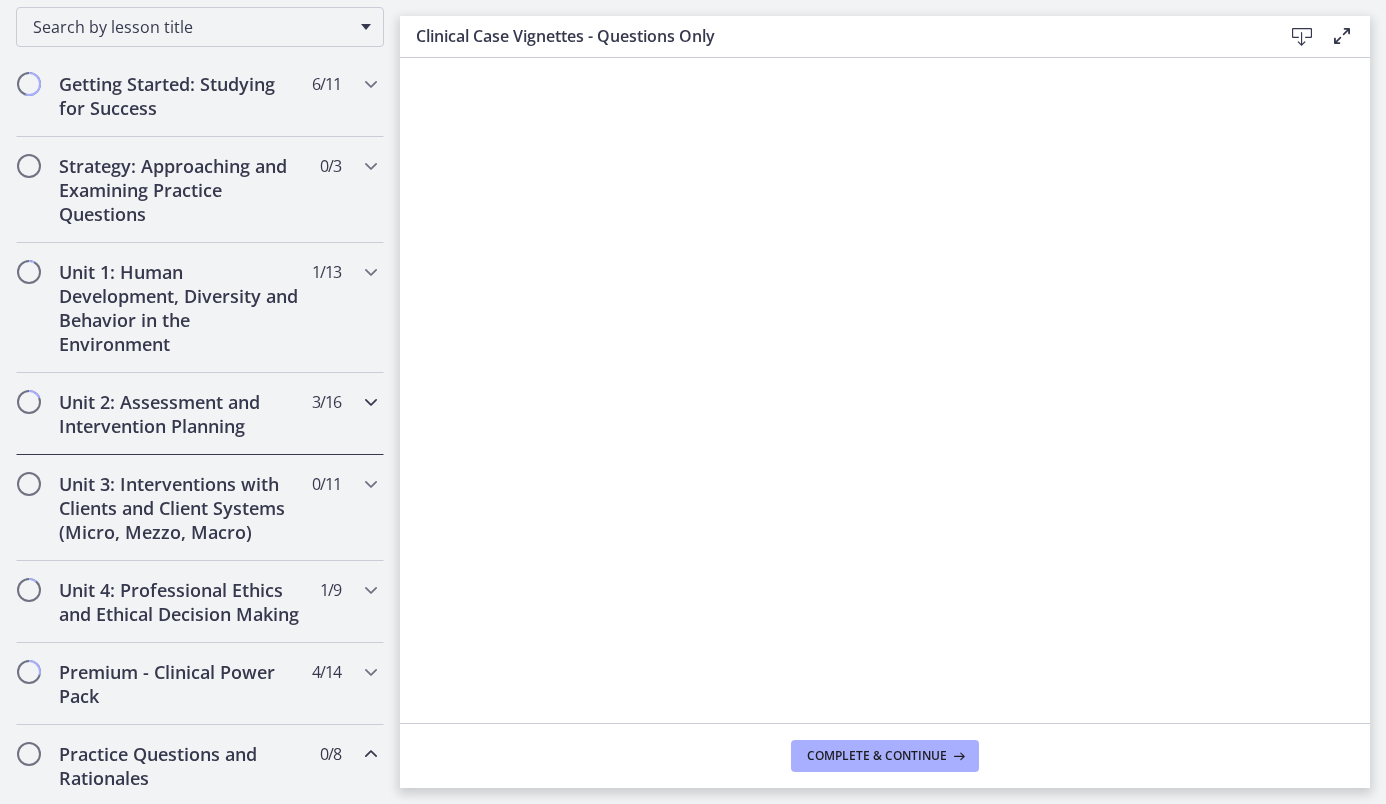 click on "Unit 2: Assessment and Intervention Planning" at bounding box center [181, 414] 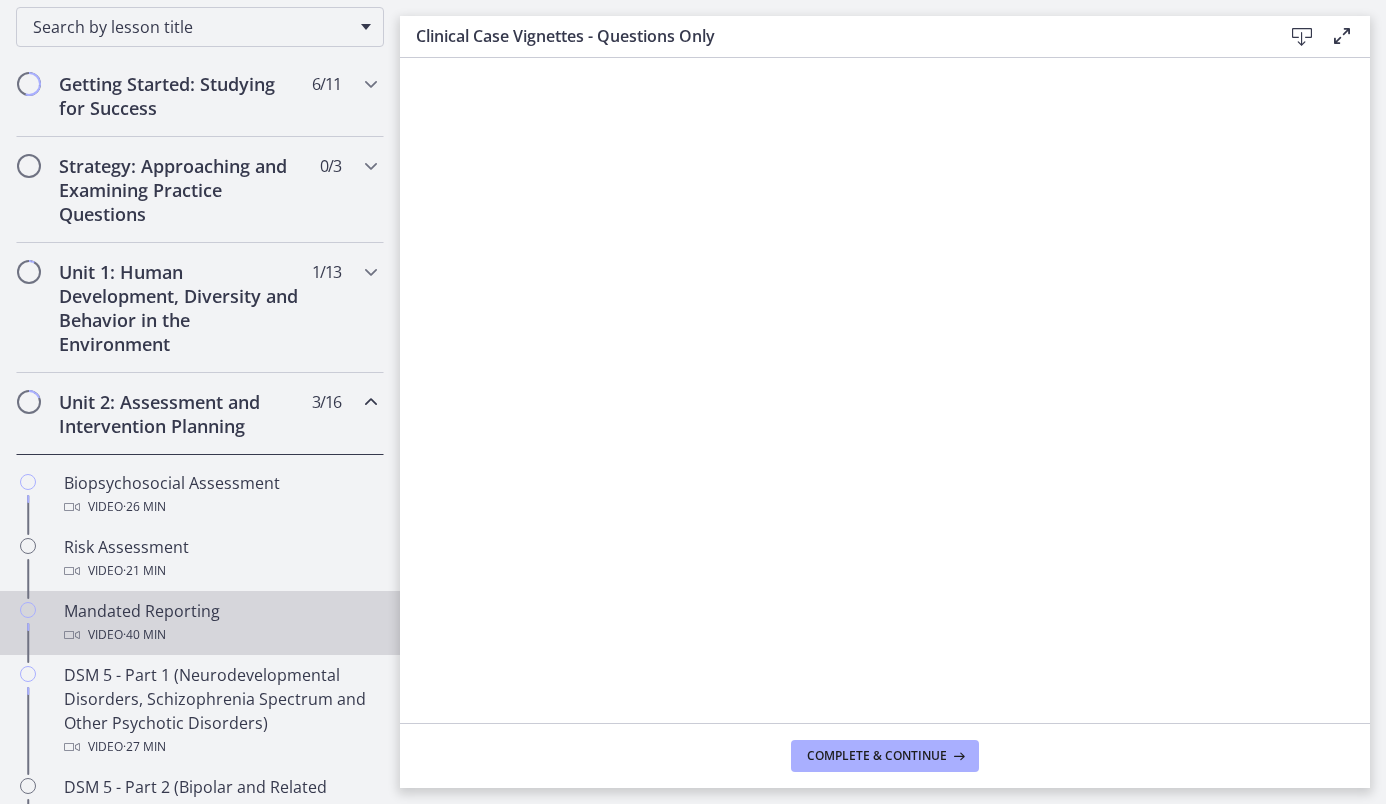 click on "Video
·  40 min" at bounding box center (220, 635) 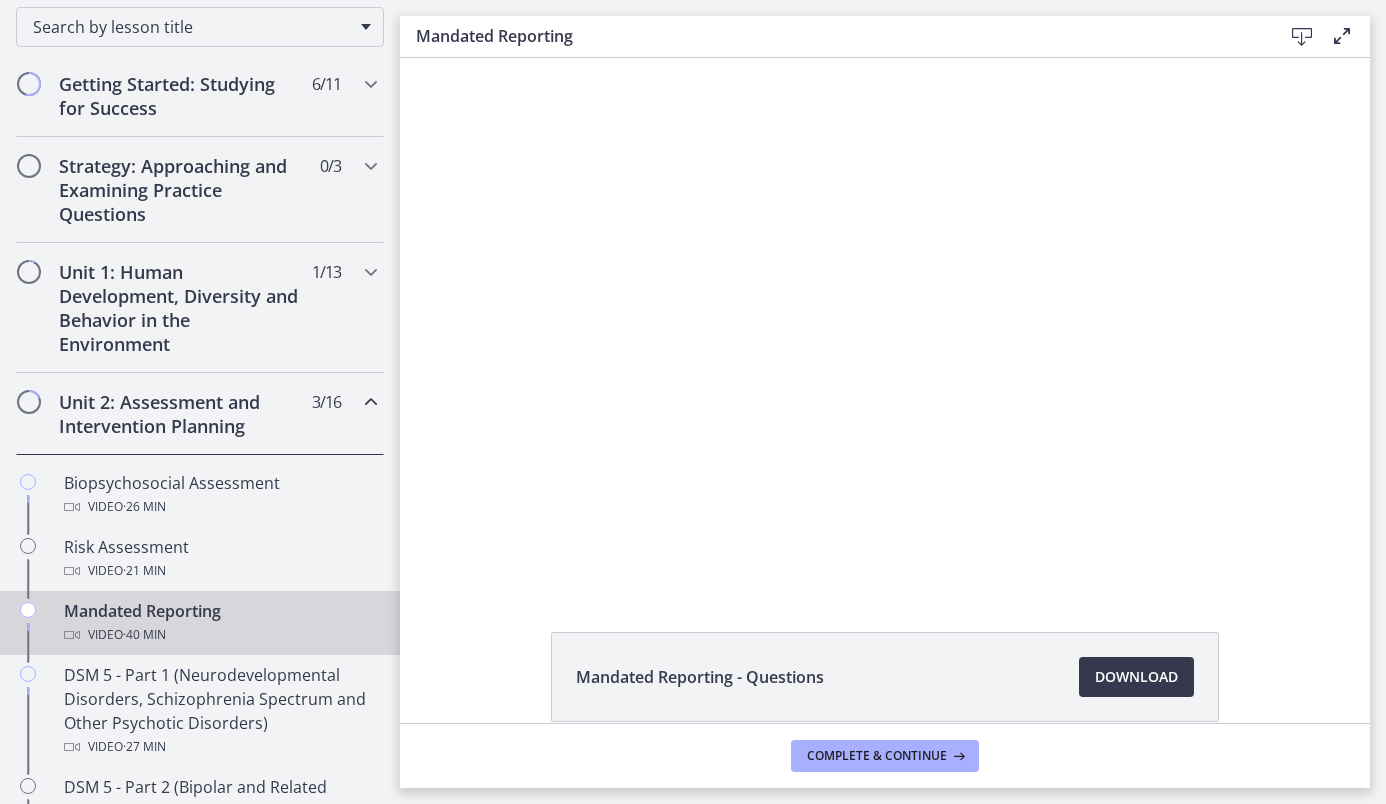 scroll, scrollTop: 0, scrollLeft: 0, axis: both 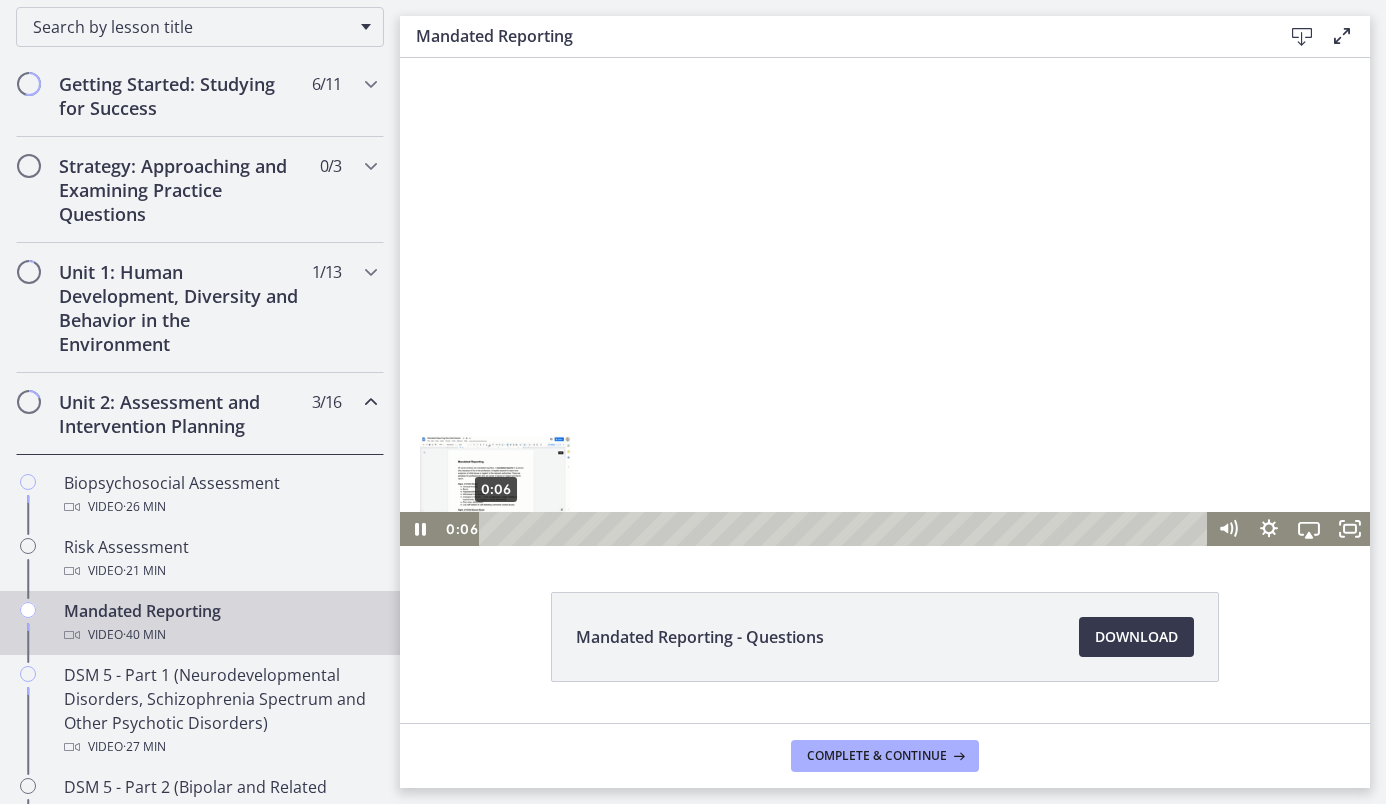 click on "0:06" at bounding box center (846, 529) 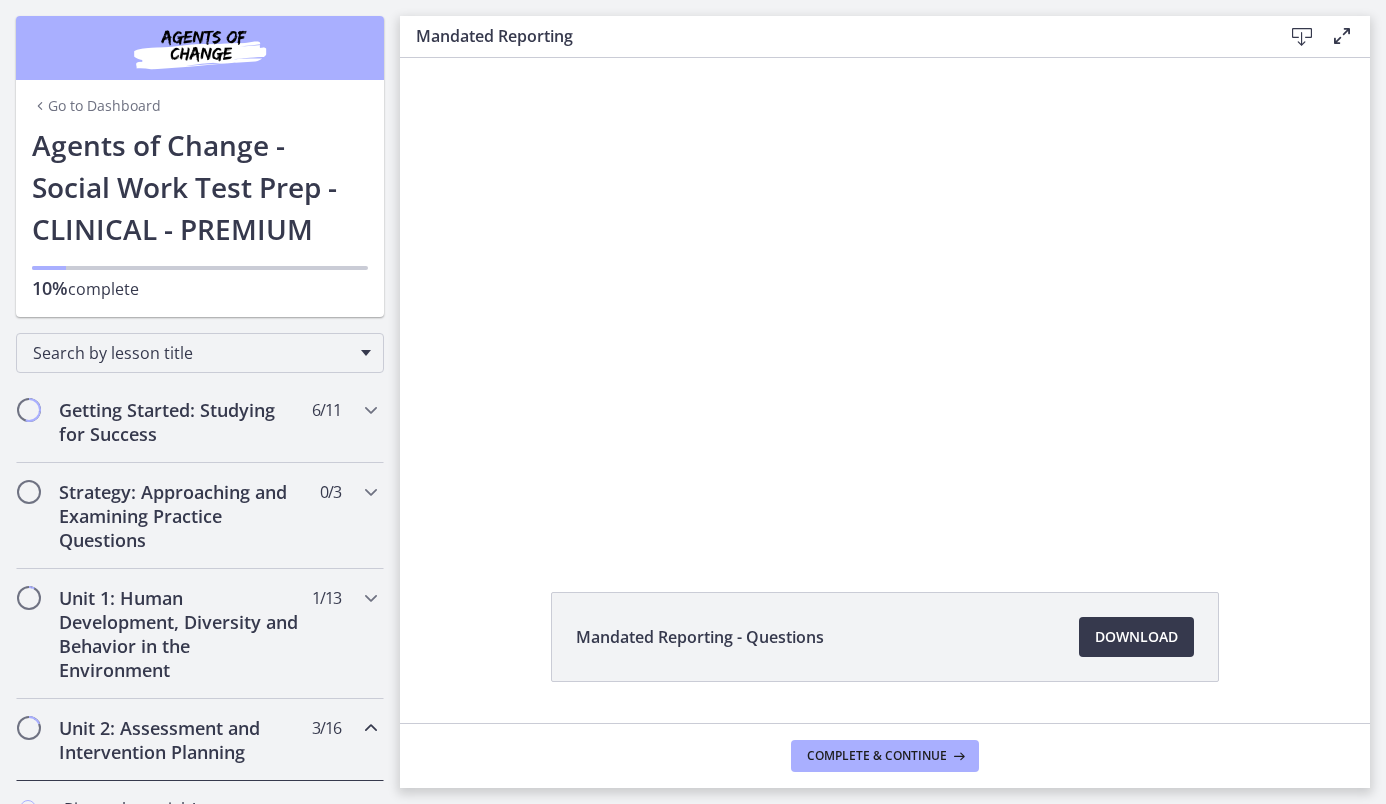 scroll, scrollTop: 0, scrollLeft: 0, axis: both 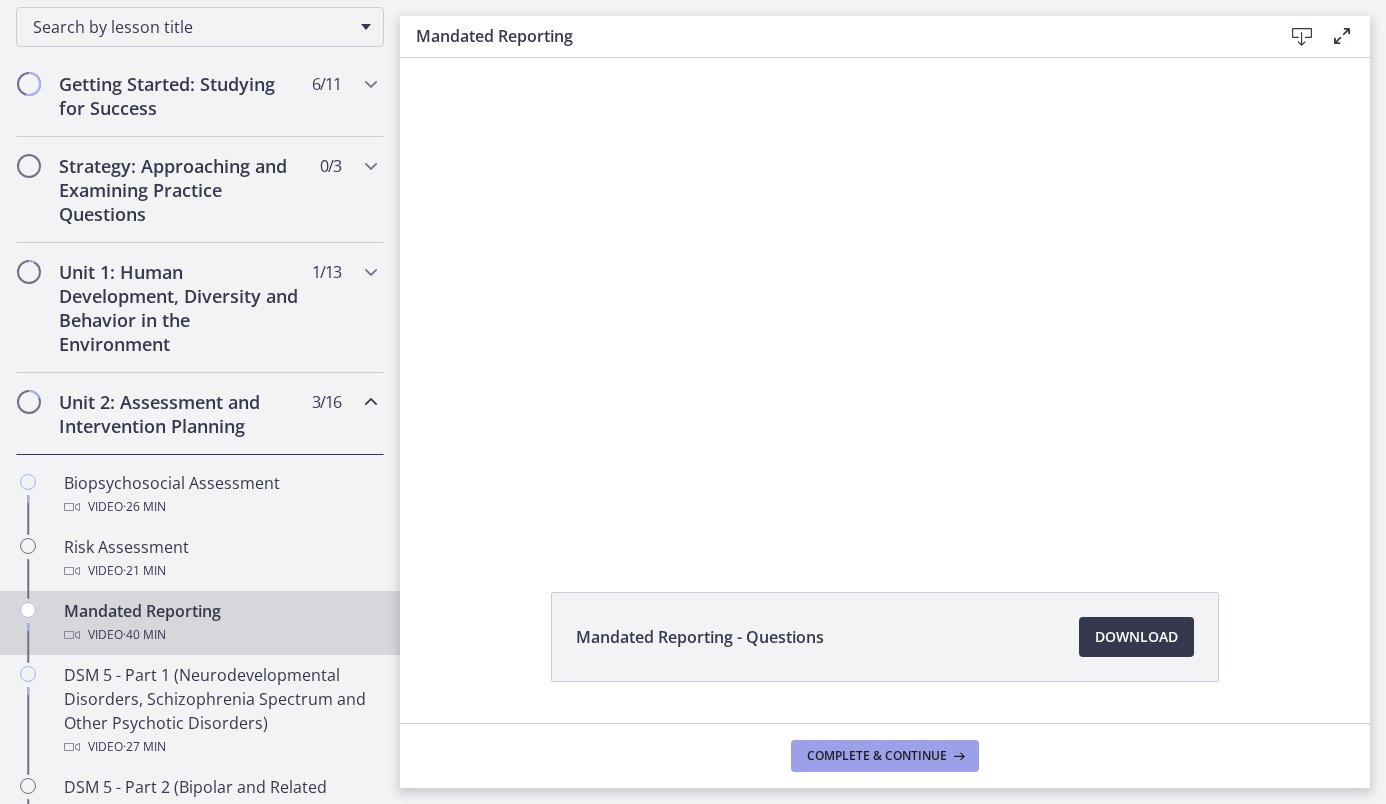 click on "Complete & continue" at bounding box center [877, 756] 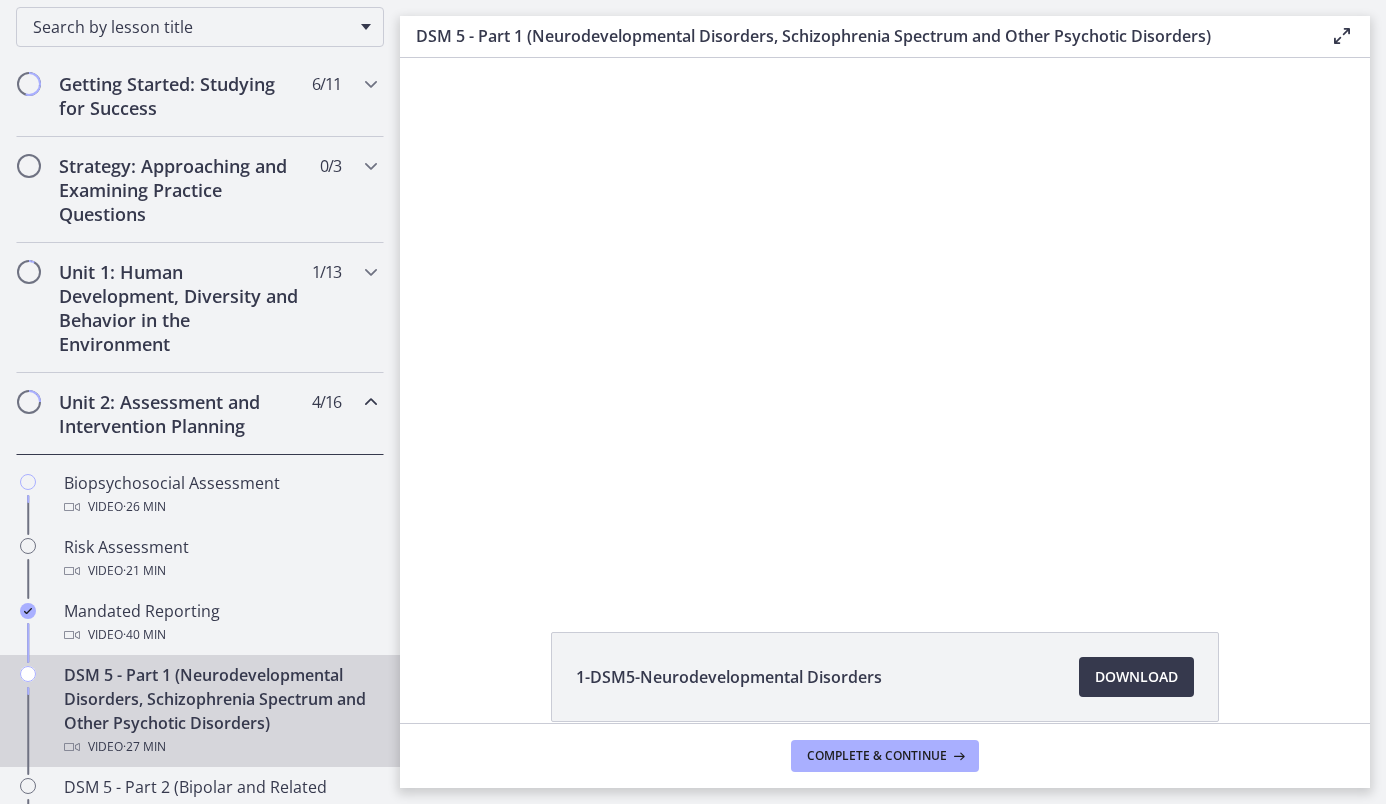 scroll, scrollTop: 0, scrollLeft: 0, axis: both 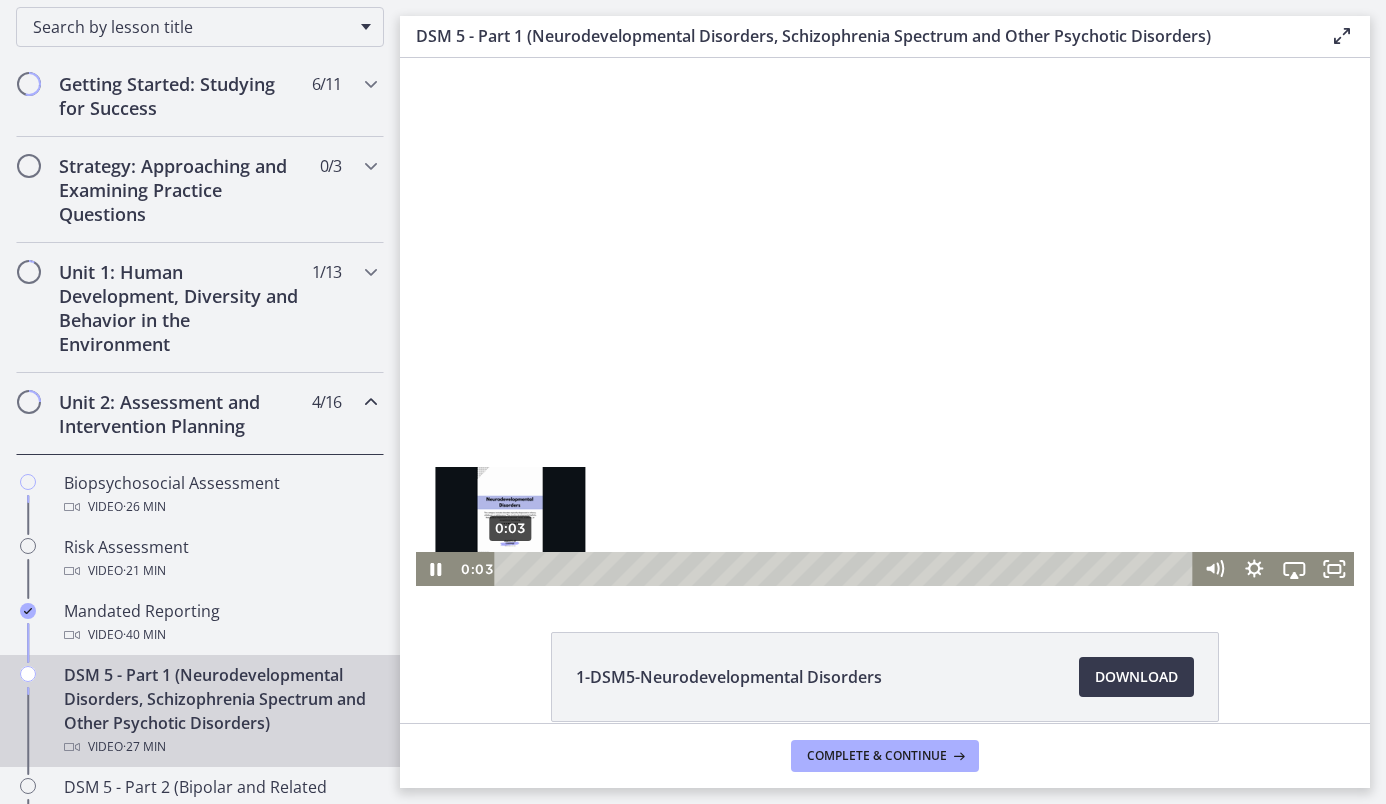 click on "0:03" at bounding box center (846, 569) 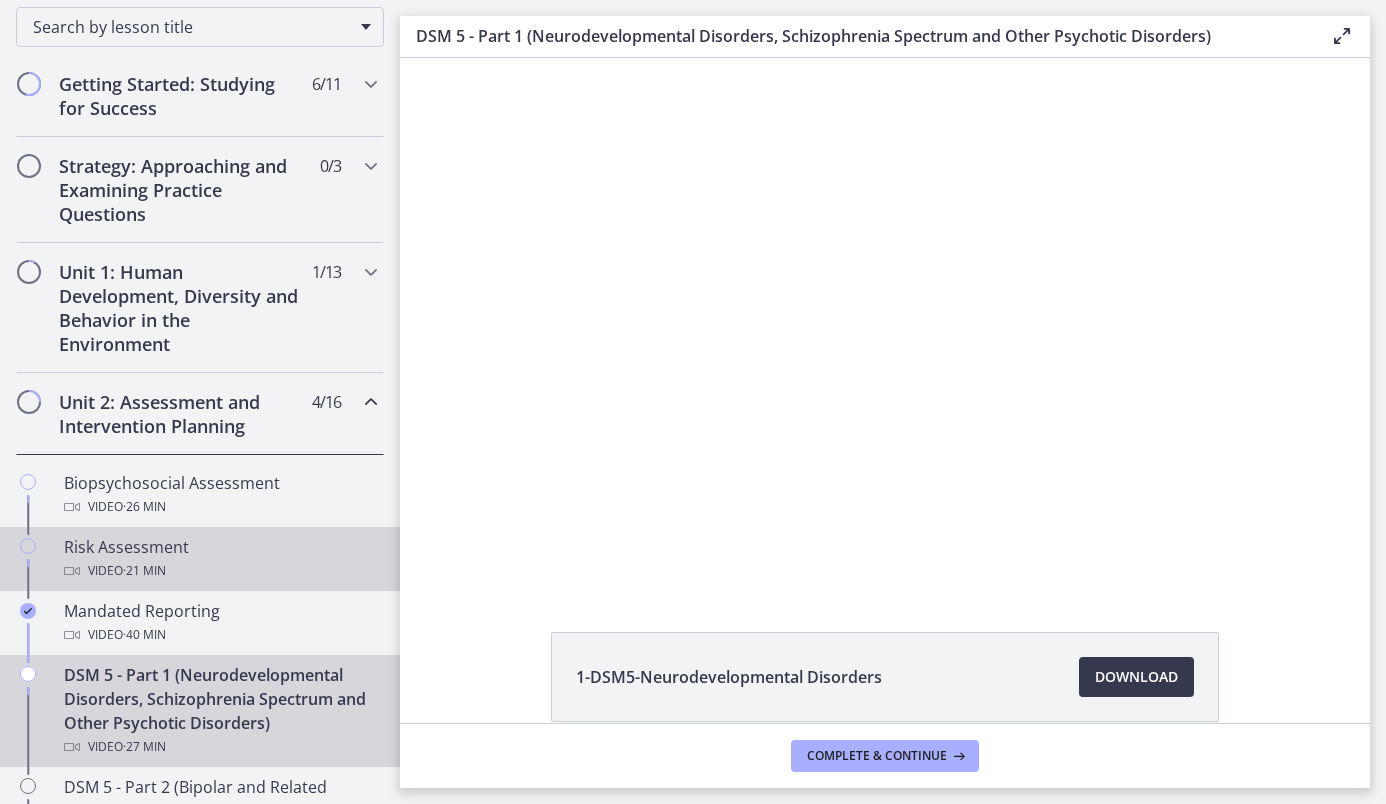 click on "Risk Assessment
Video
·  21 min" at bounding box center (220, 559) 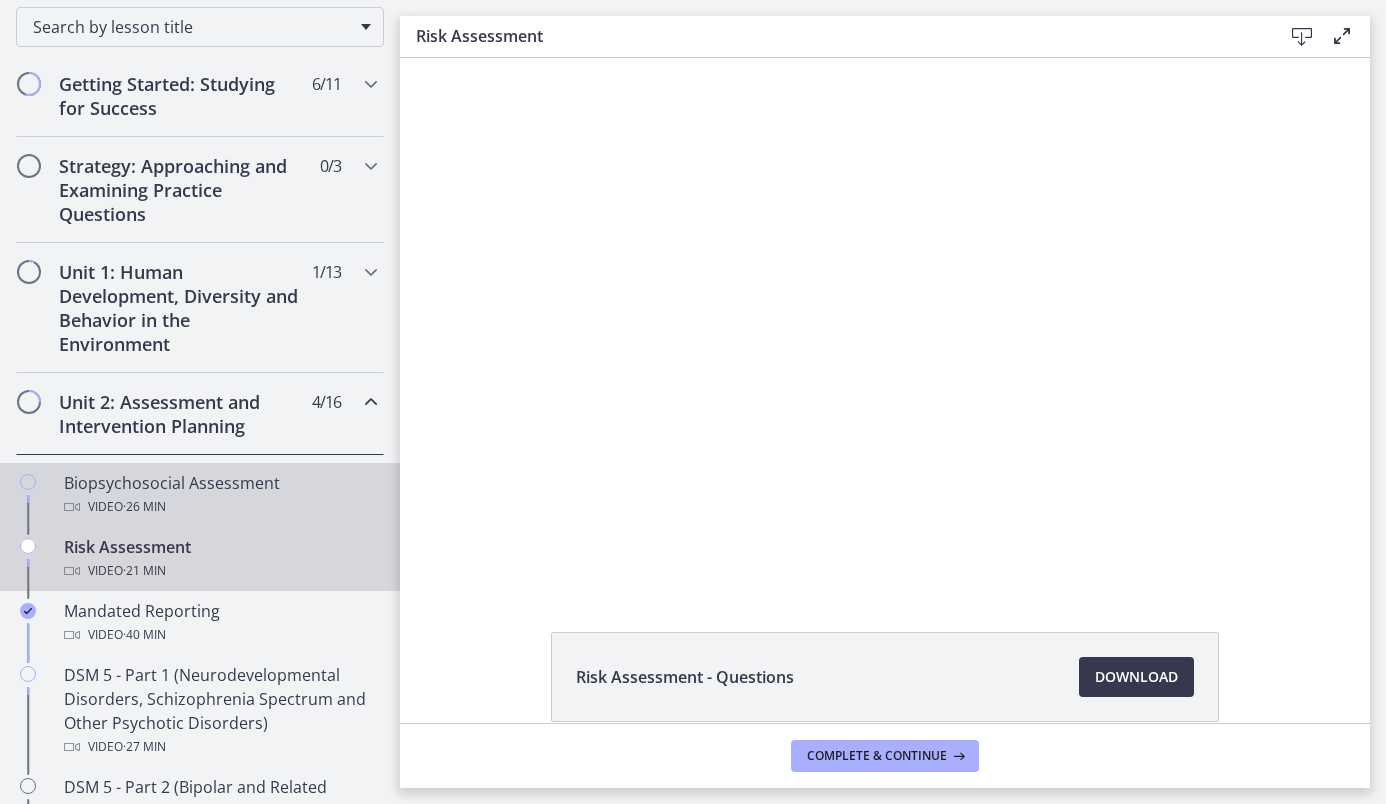scroll, scrollTop: 0, scrollLeft: 0, axis: both 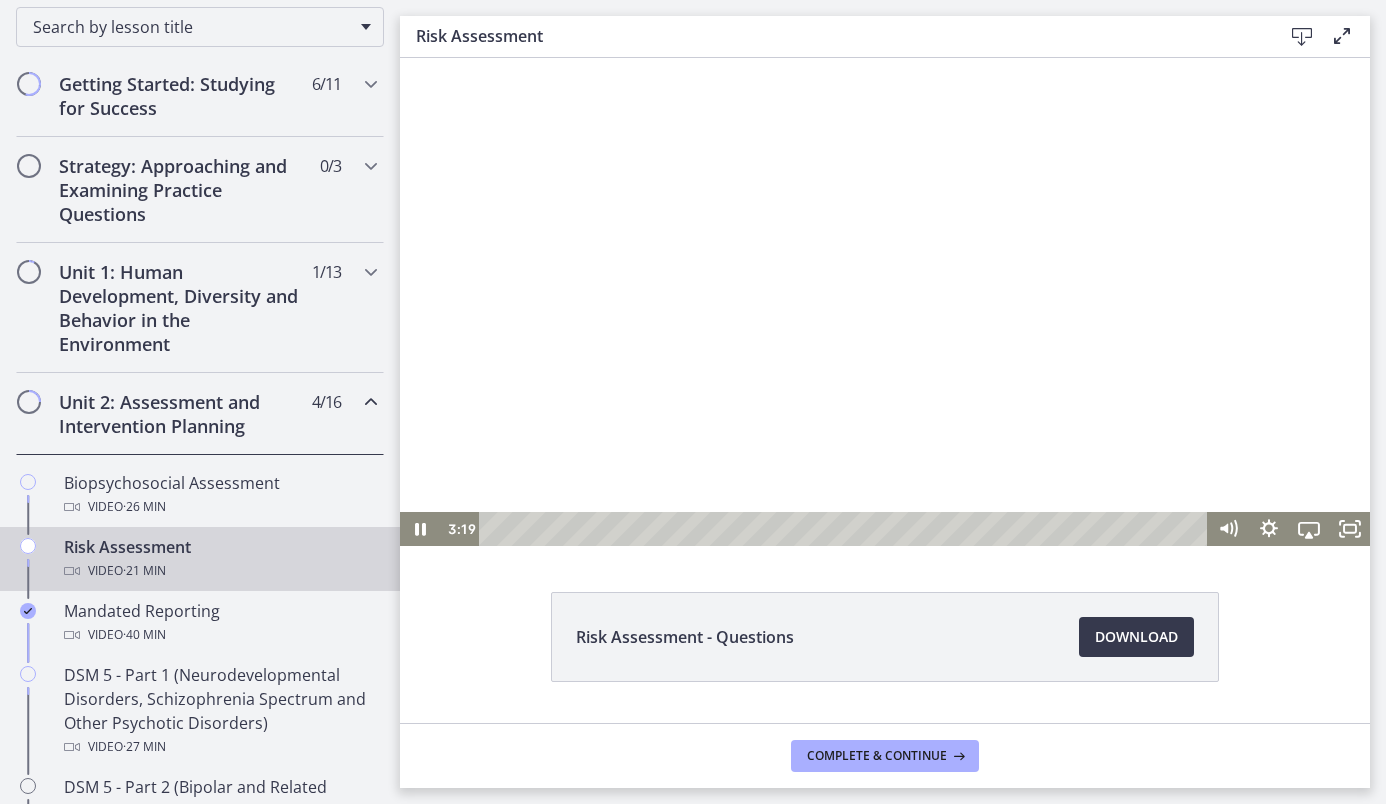 click at bounding box center [885, 302] 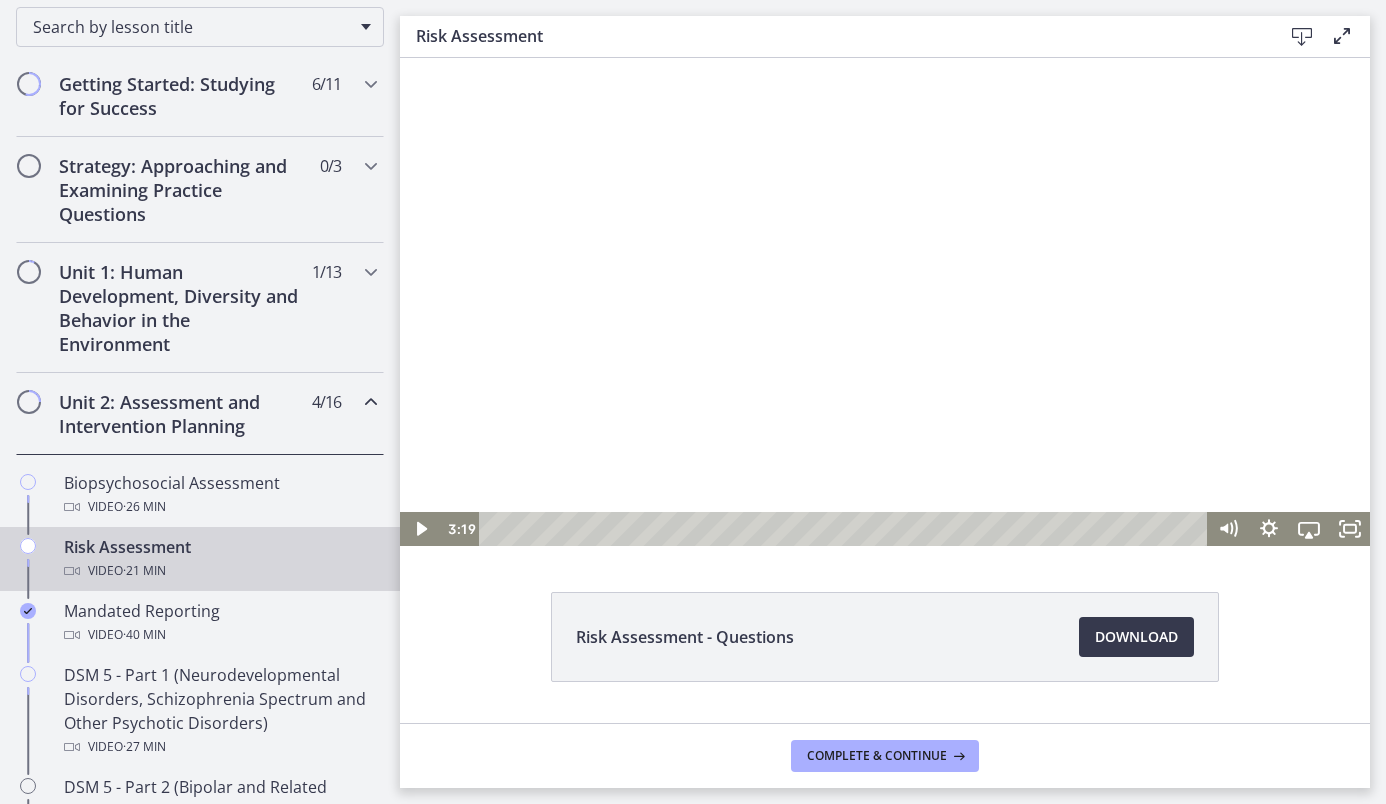 click at bounding box center [885, 302] 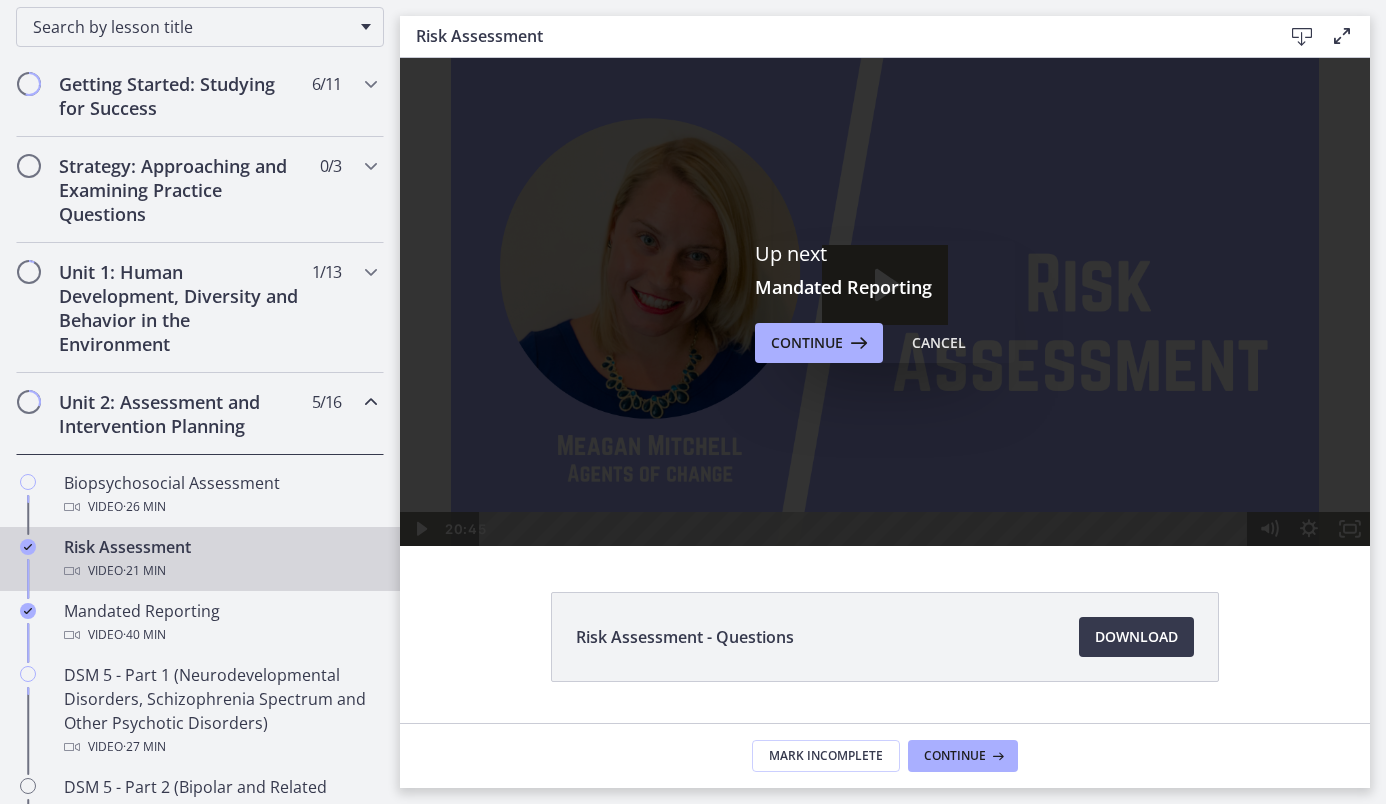 scroll, scrollTop: 0, scrollLeft: 0, axis: both 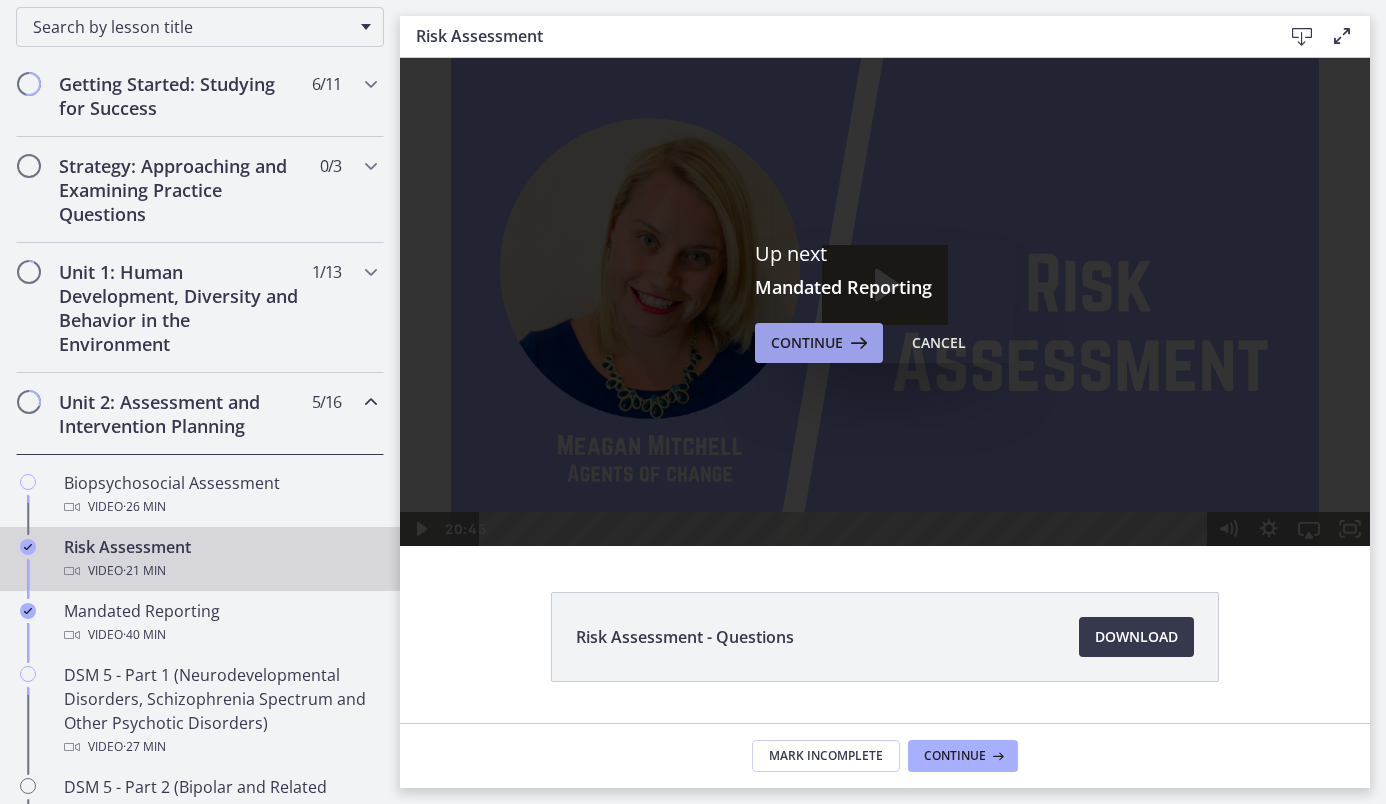 click on "Continue" at bounding box center [807, 343] 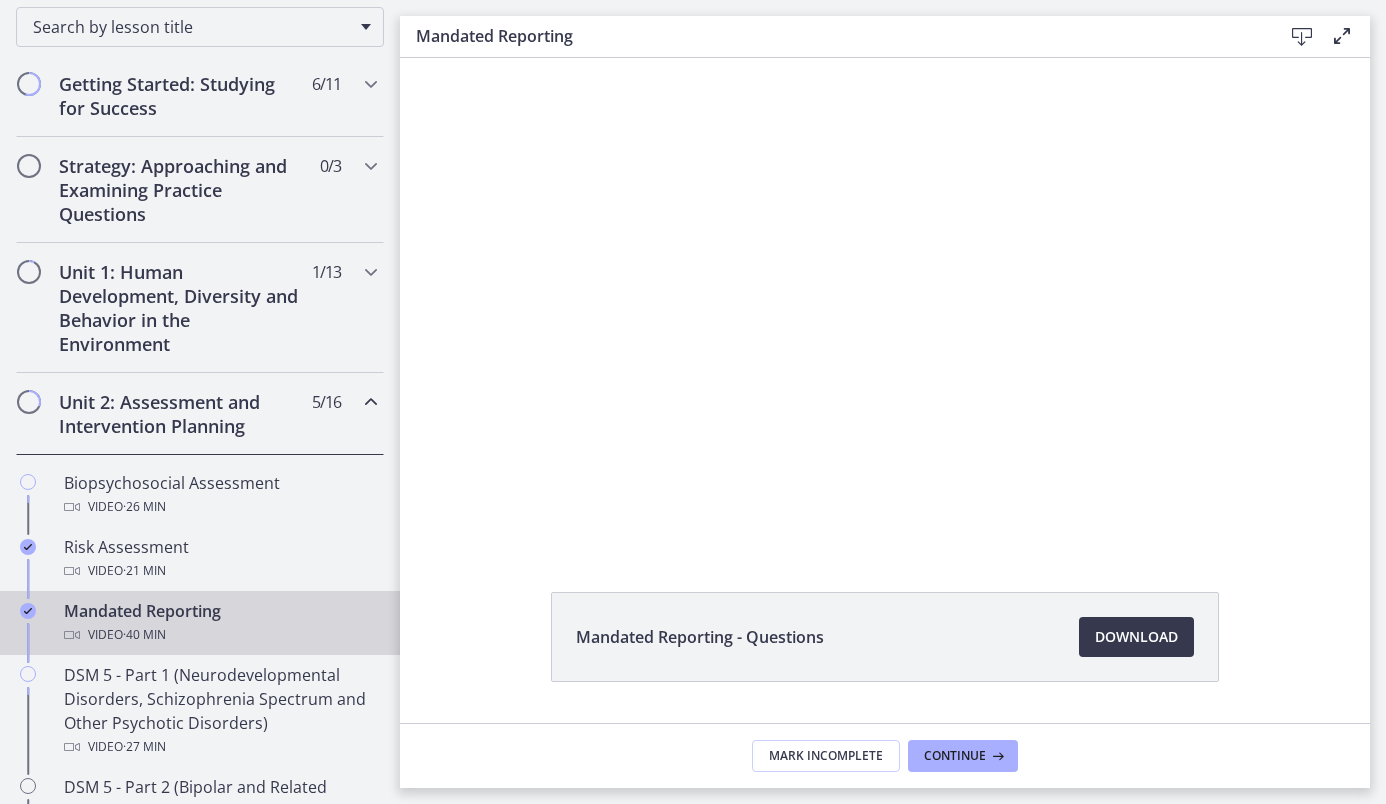 scroll, scrollTop: 0, scrollLeft: 0, axis: both 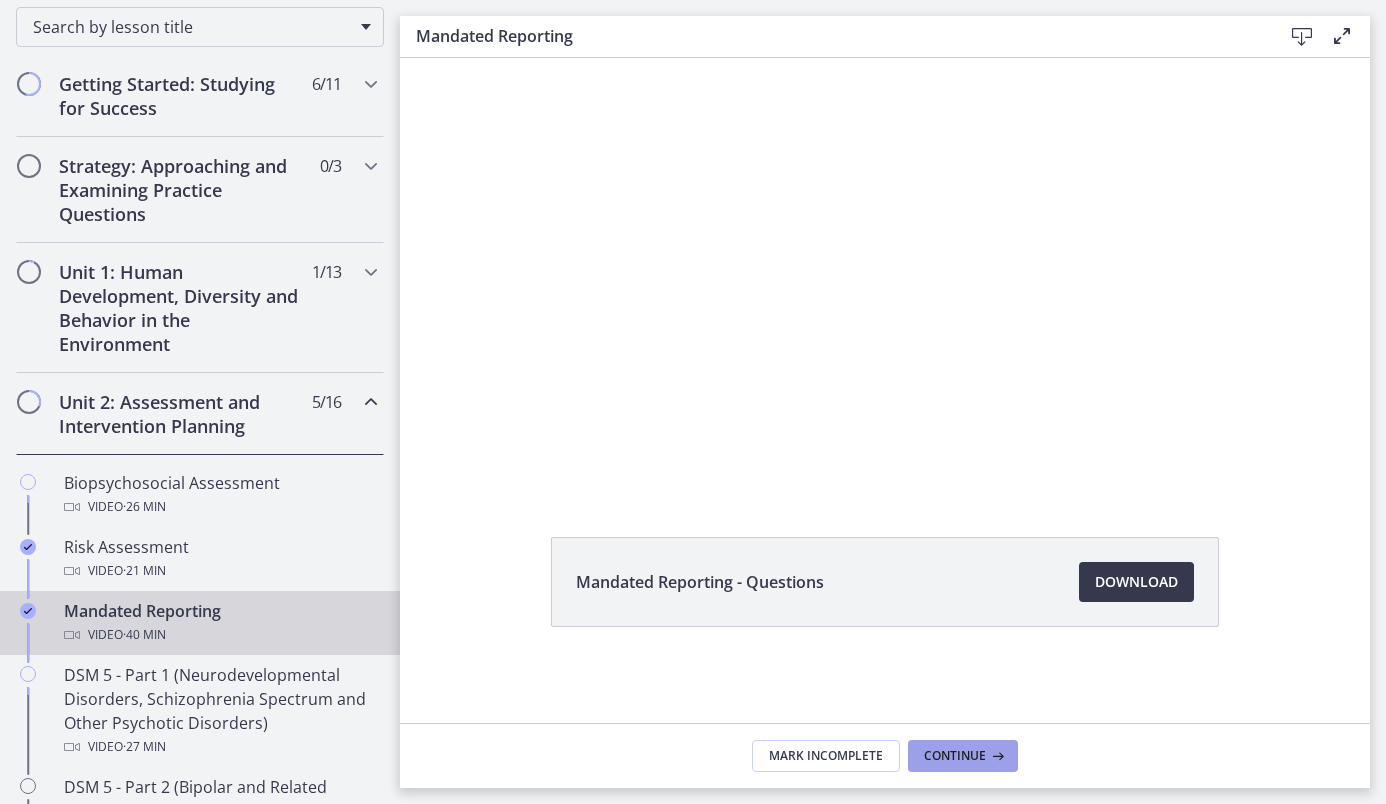 click on "Continue" at bounding box center (955, 756) 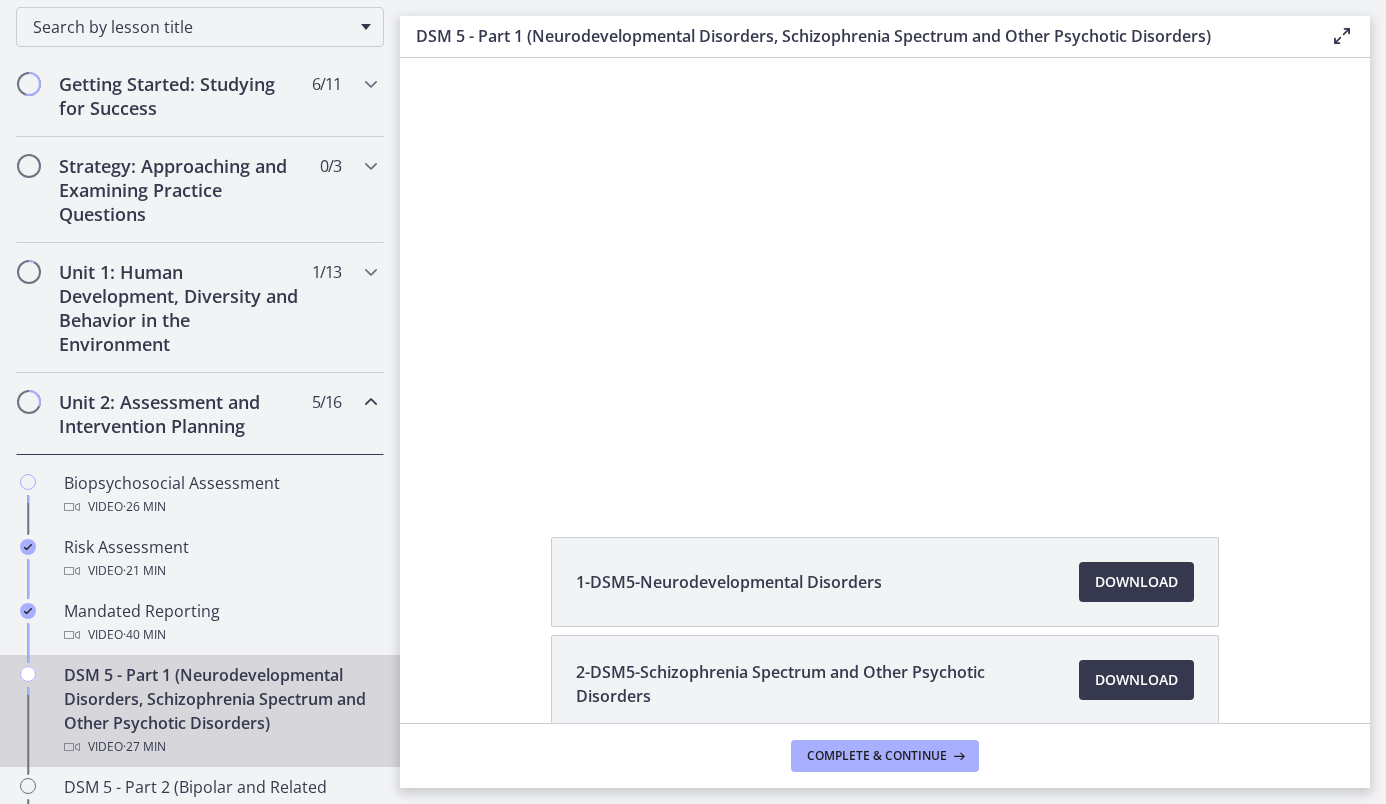 scroll, scrollTop: 0, scrollLeft: 0, axis: both 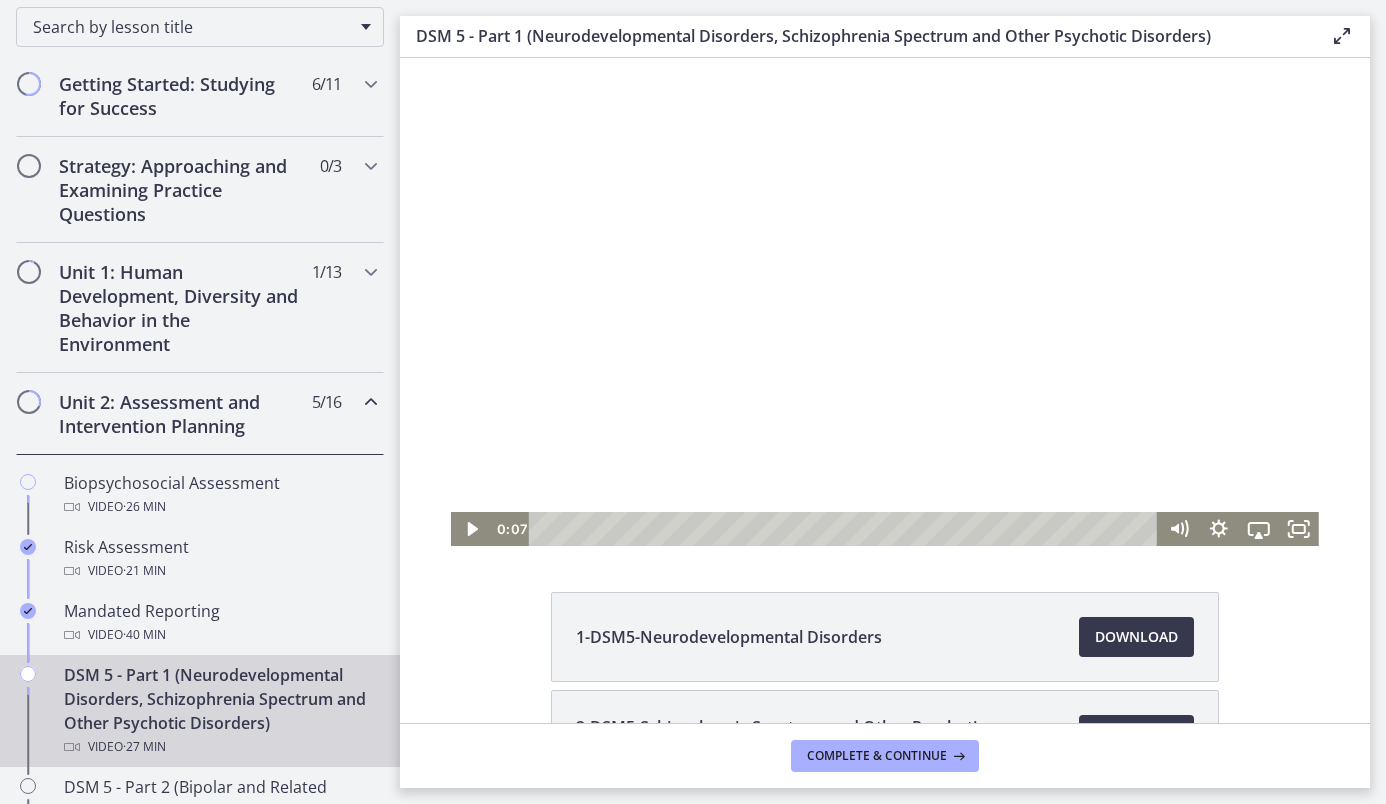 click at bounding box center [885, 302] 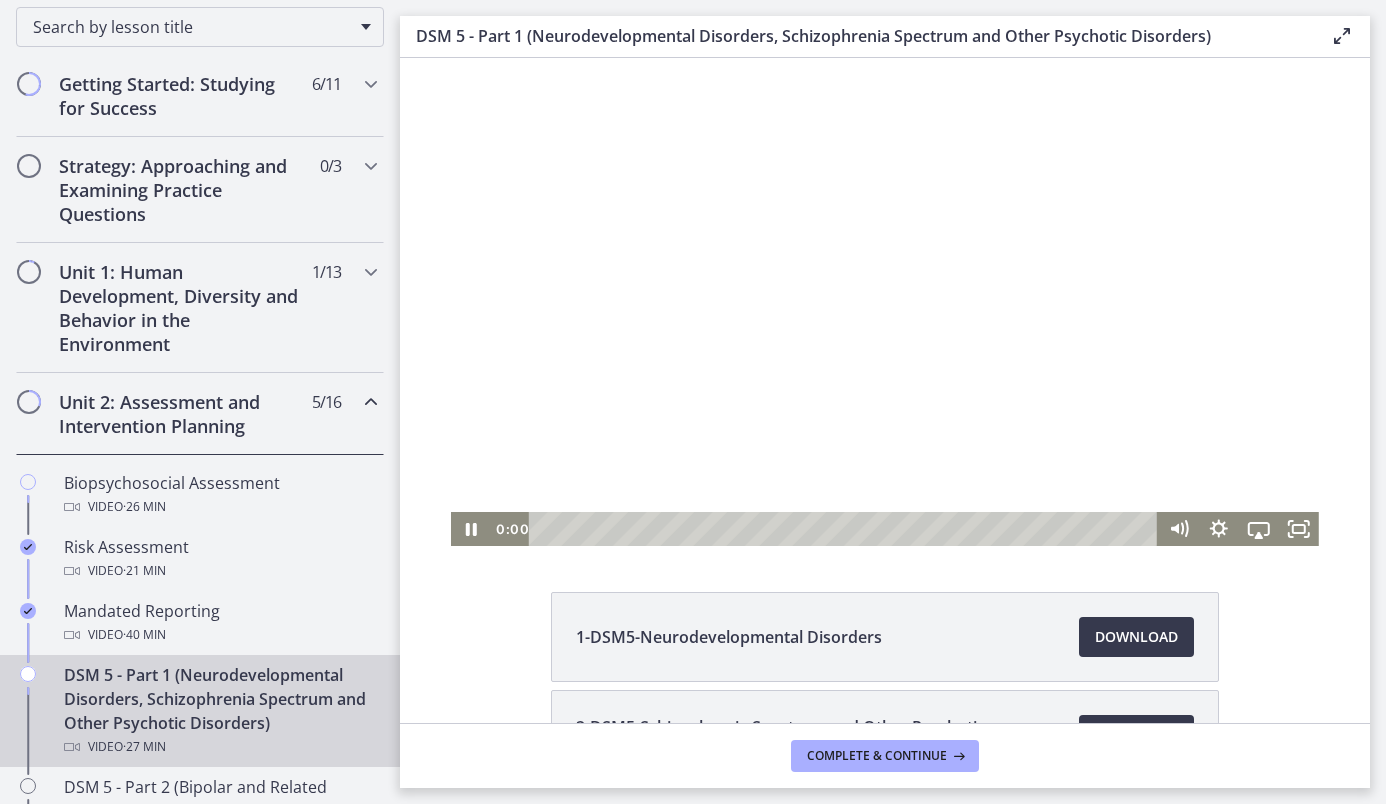 click on "0:00 0:00" at bounding box center (825, 529) 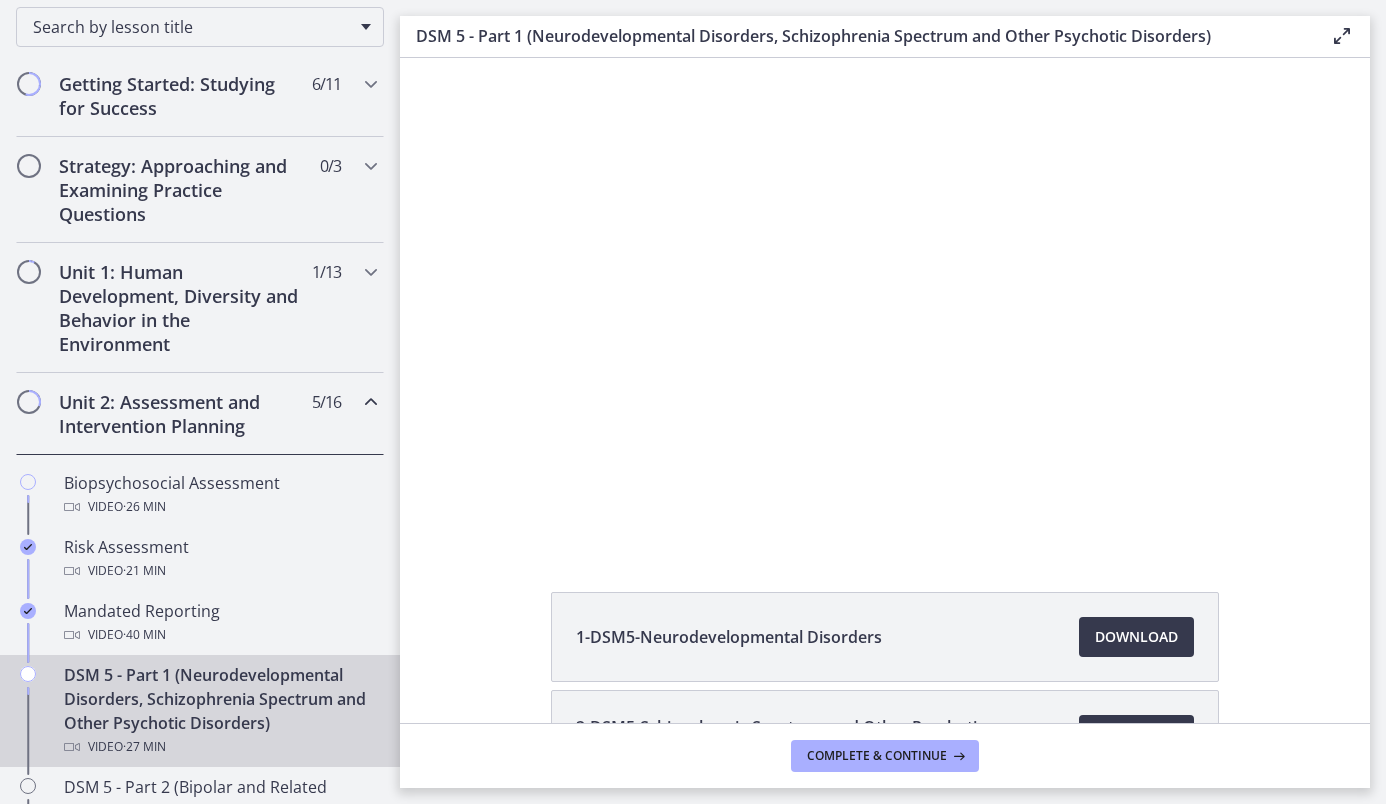 scroll, scrollTop: 0, scrollLeft: 0, axis: both 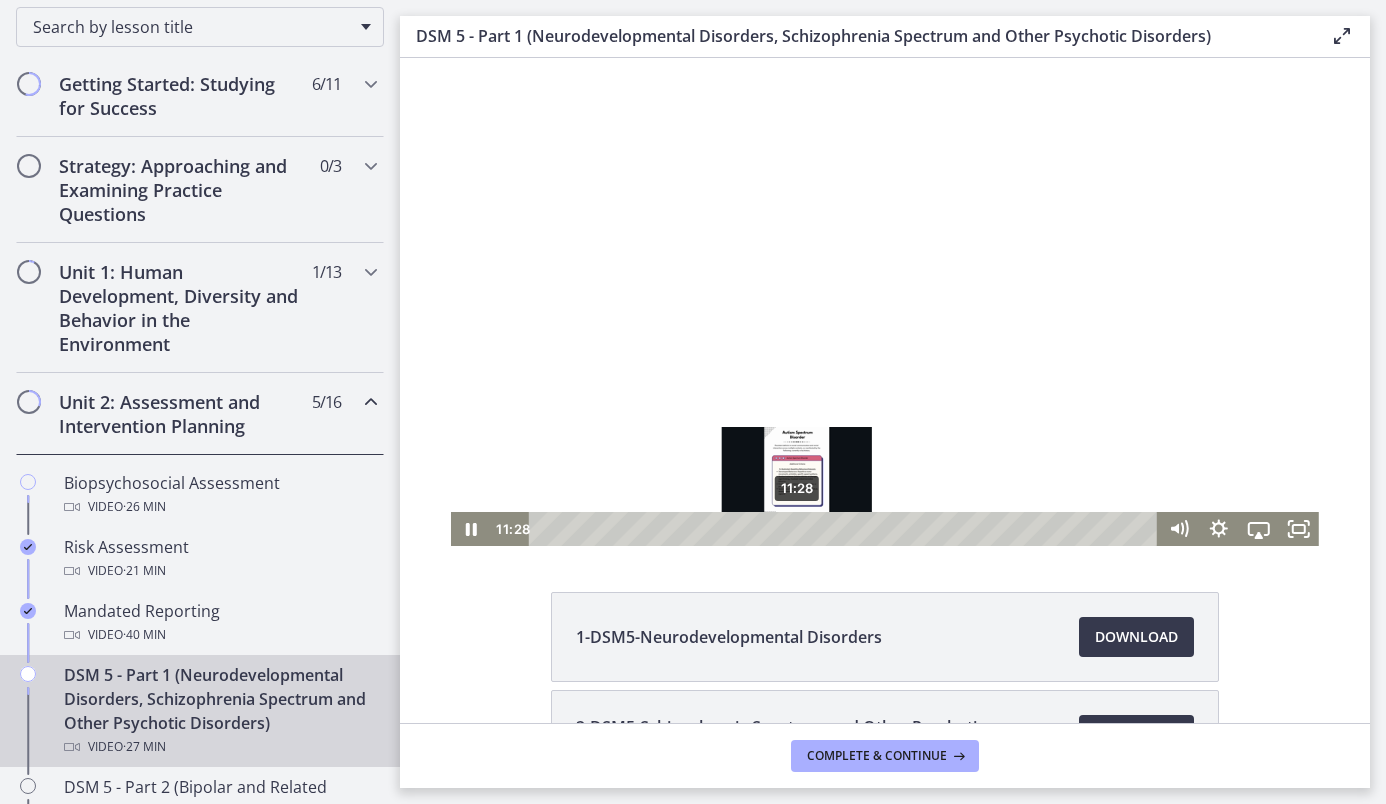 click on "11:28" at bounding box center (846, 529) 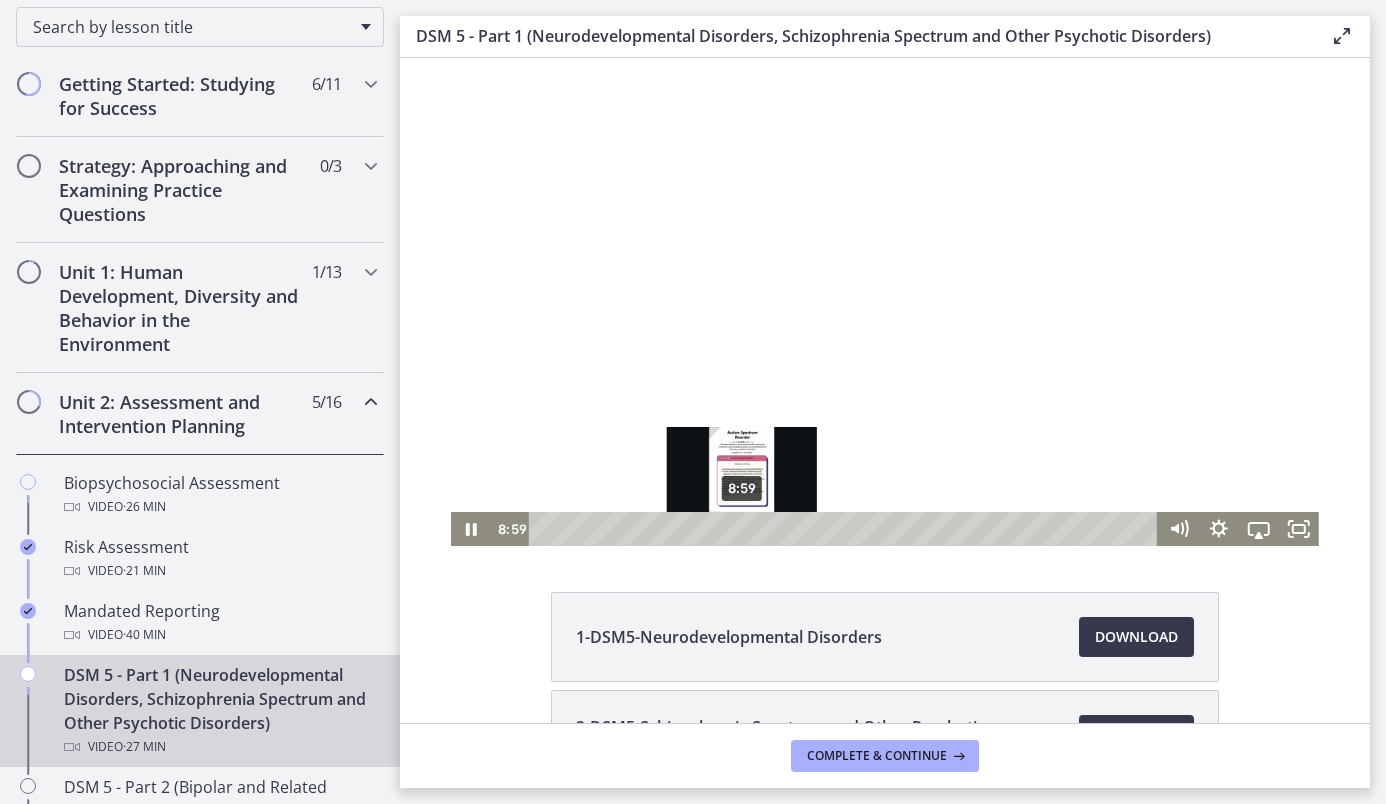 click on "8:59" at bounding box center (846, 529) 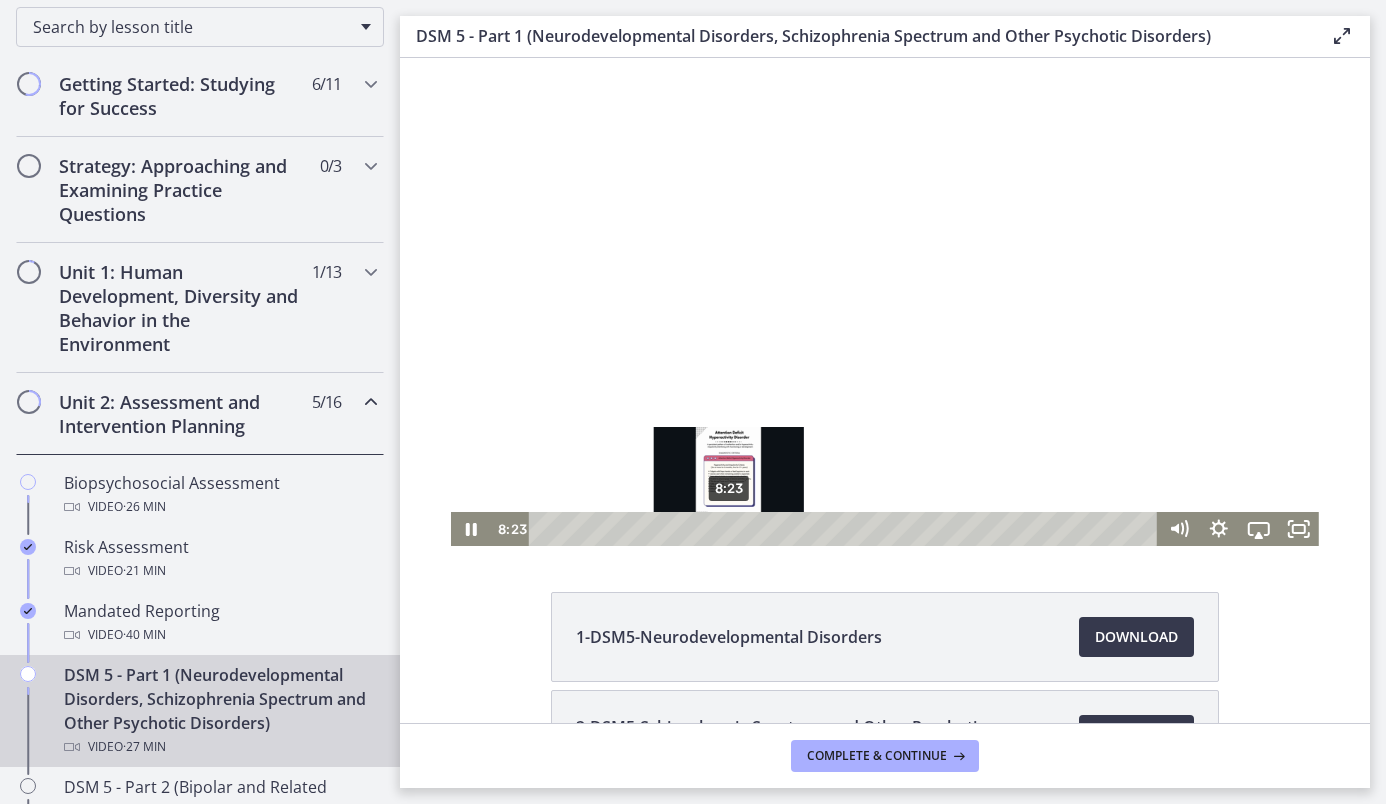 drag, startPoint x: 752, startPoint y: 511, endPoint x: 754, endPoint y: 523, distance: 12.165525 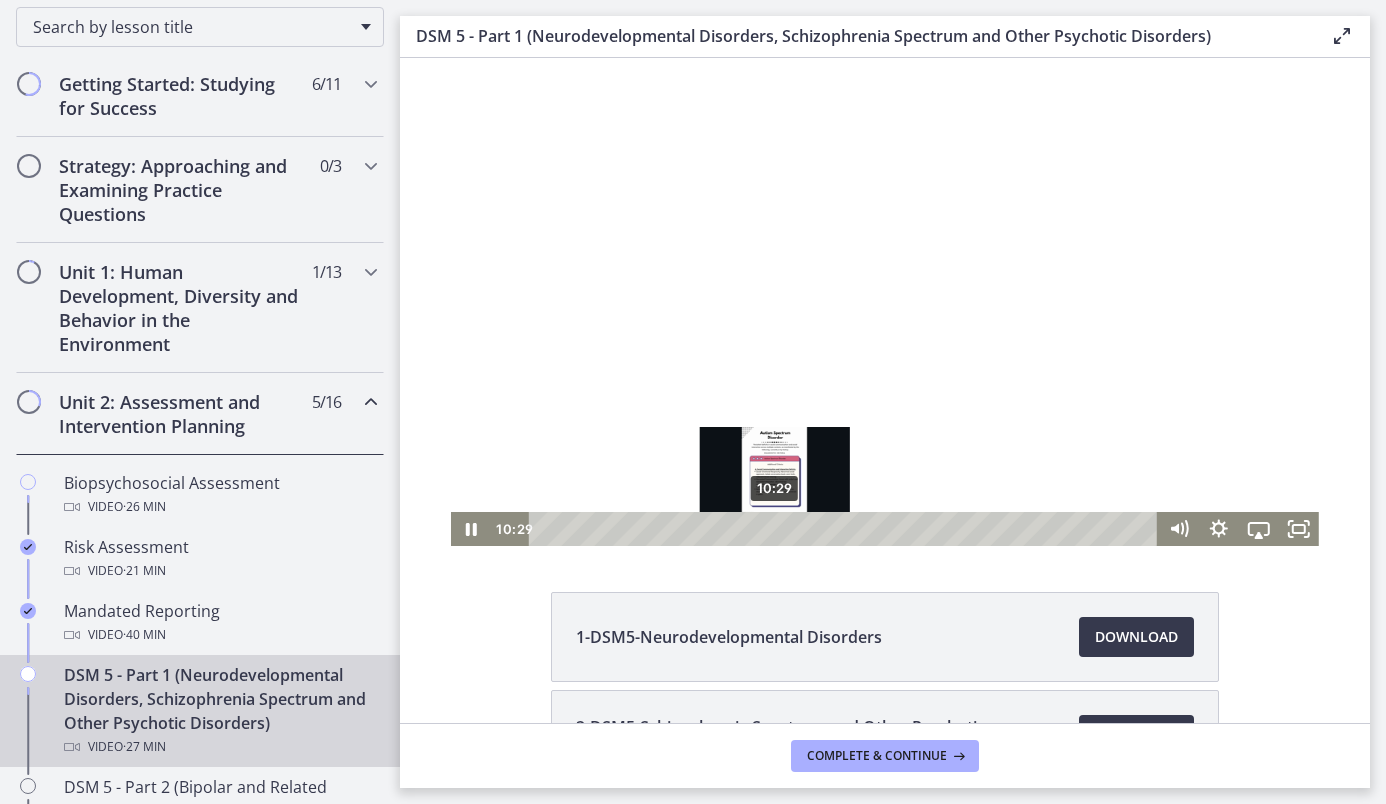 click on "10:29" at bounding box center [846, 529] 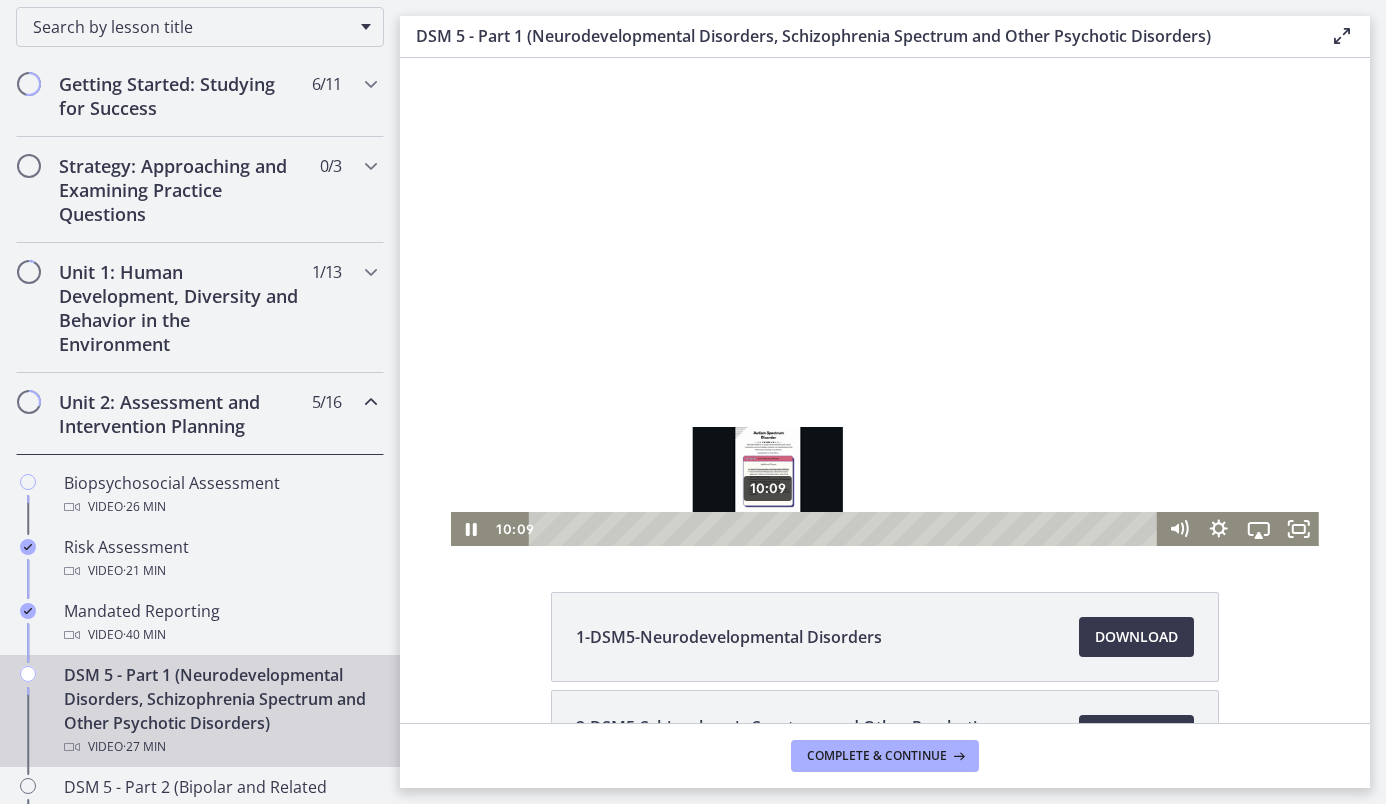 click on "10:09" at bounding box center [846, 529] 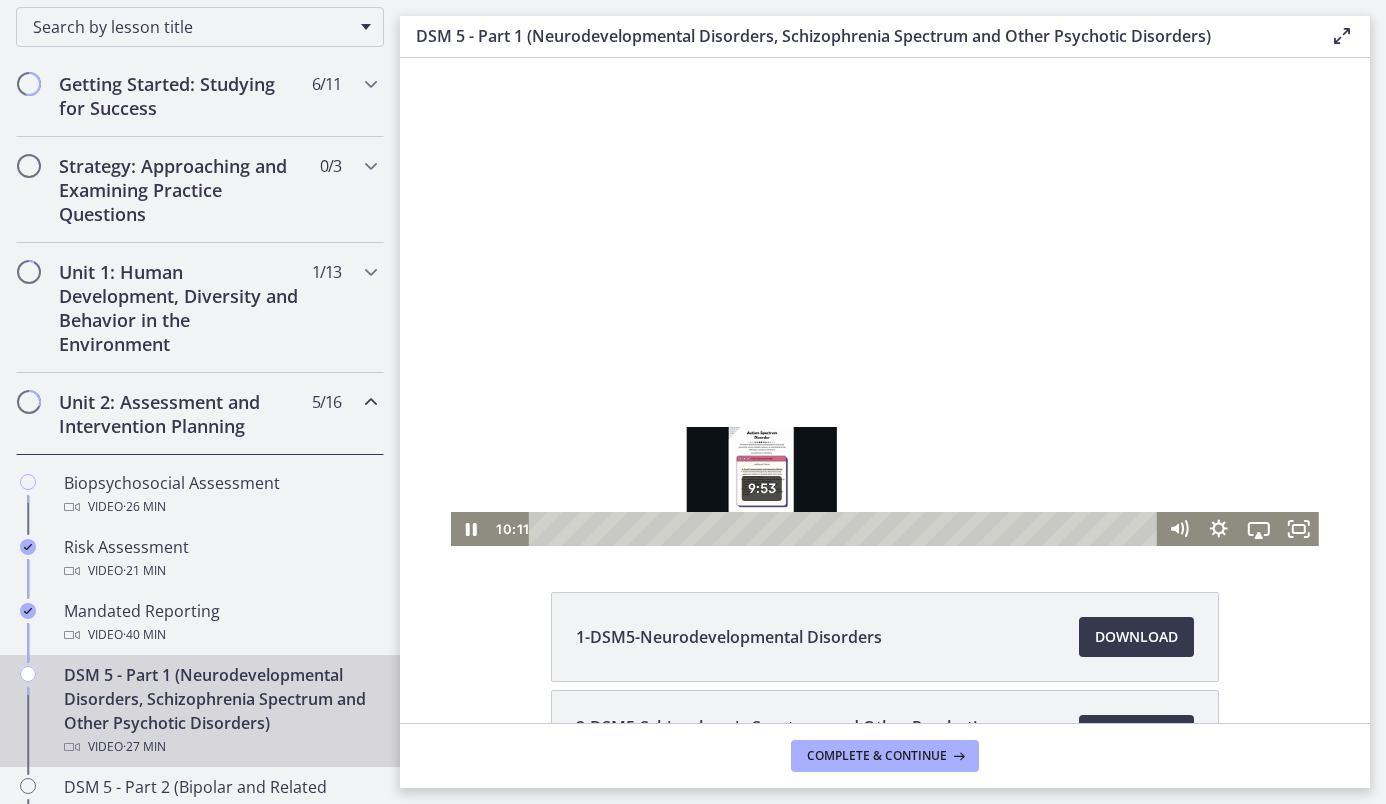click on "9:53" at bounding box center [846, 529] 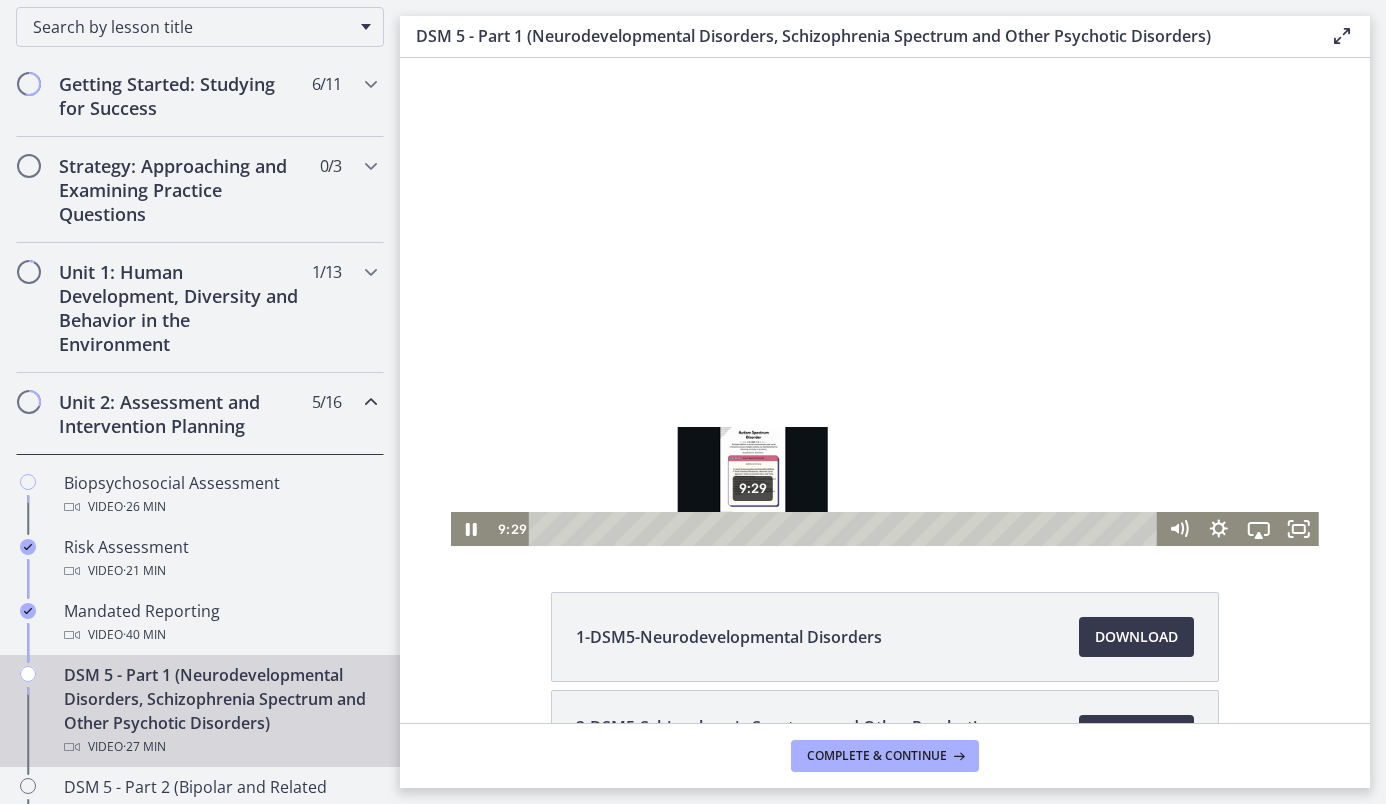 click on "9:29" at bounding box center [846, 529] 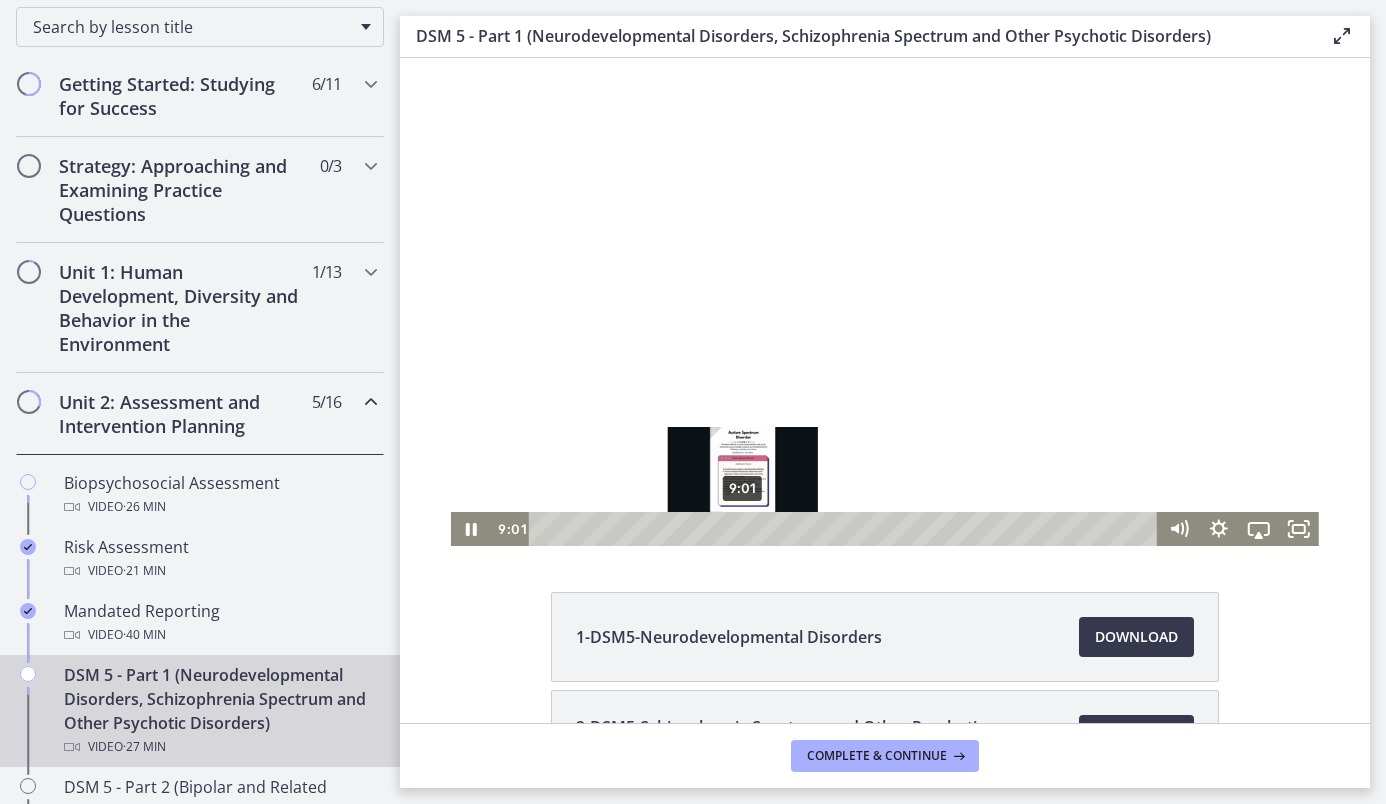 click on "9:01" at bounding box center (846, 529) 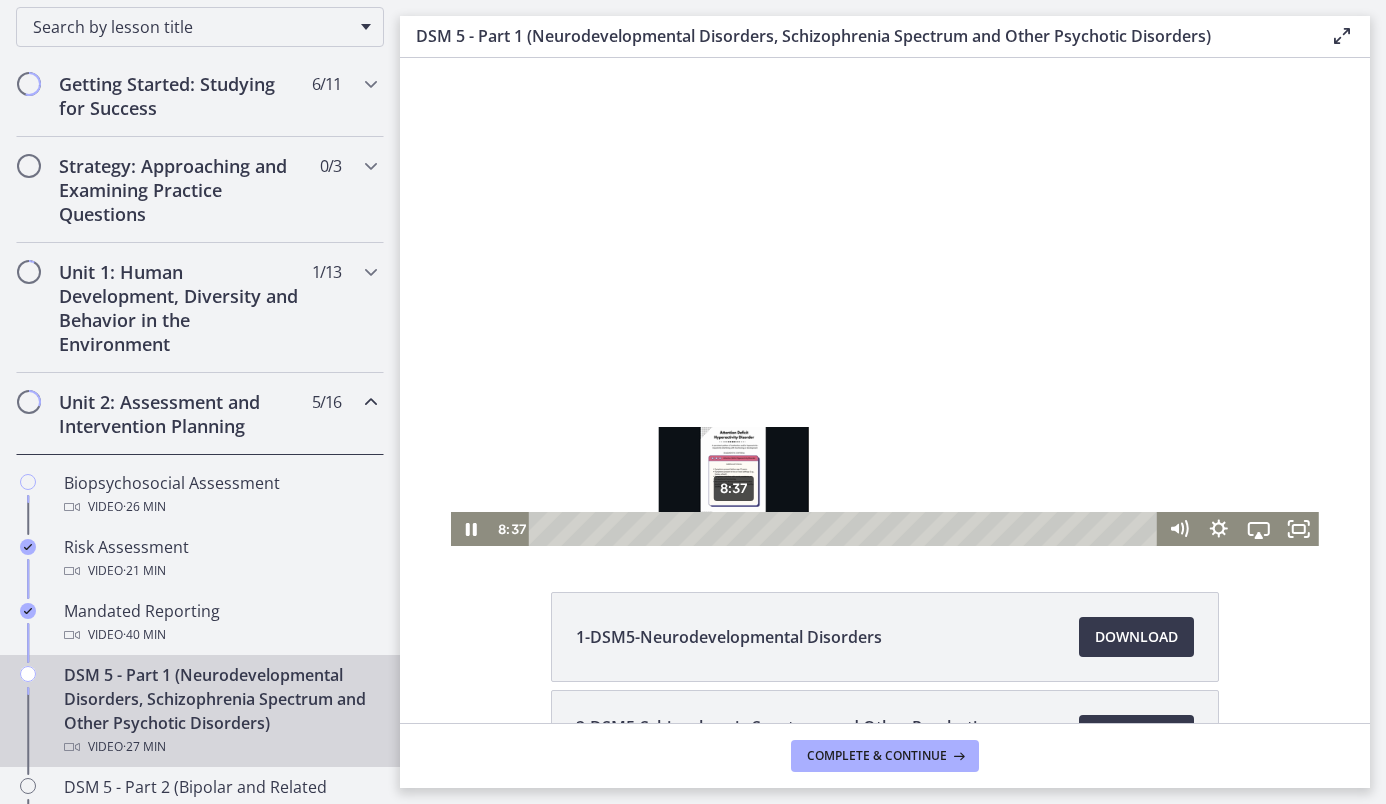 click on "8:37" at bounding box center (846, 529) 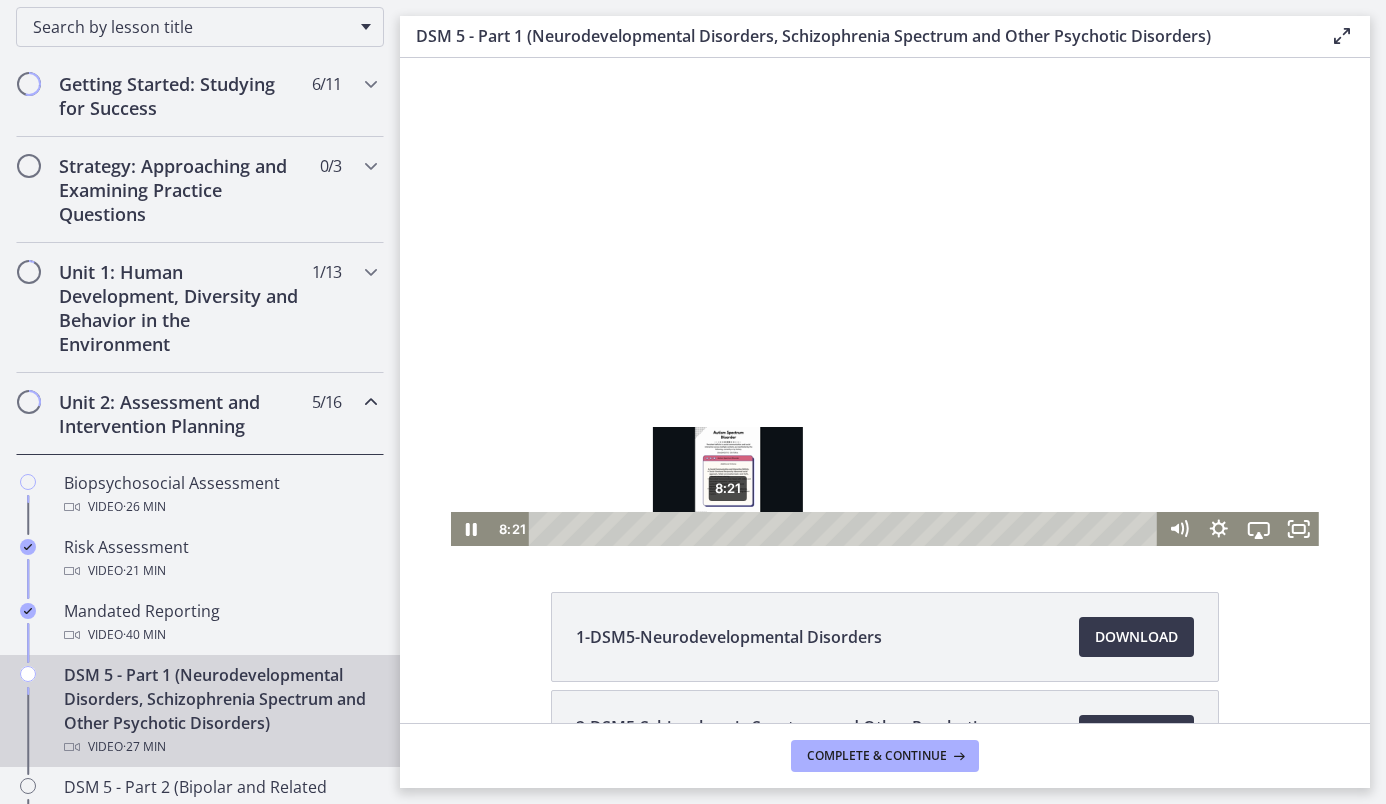 click at bounding box center [727, 528] 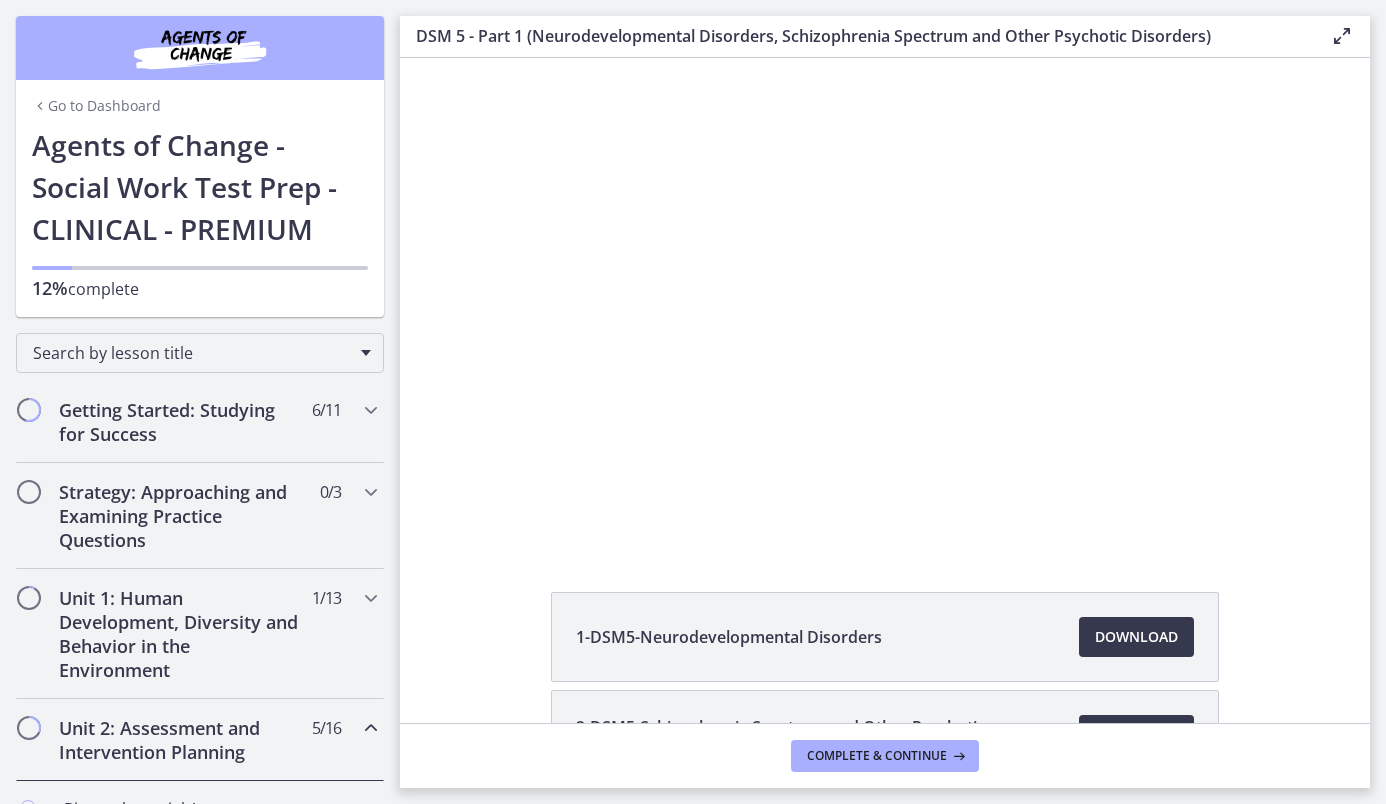 scroll, scrollTop: 0, scrollLeft: 0, axis: both 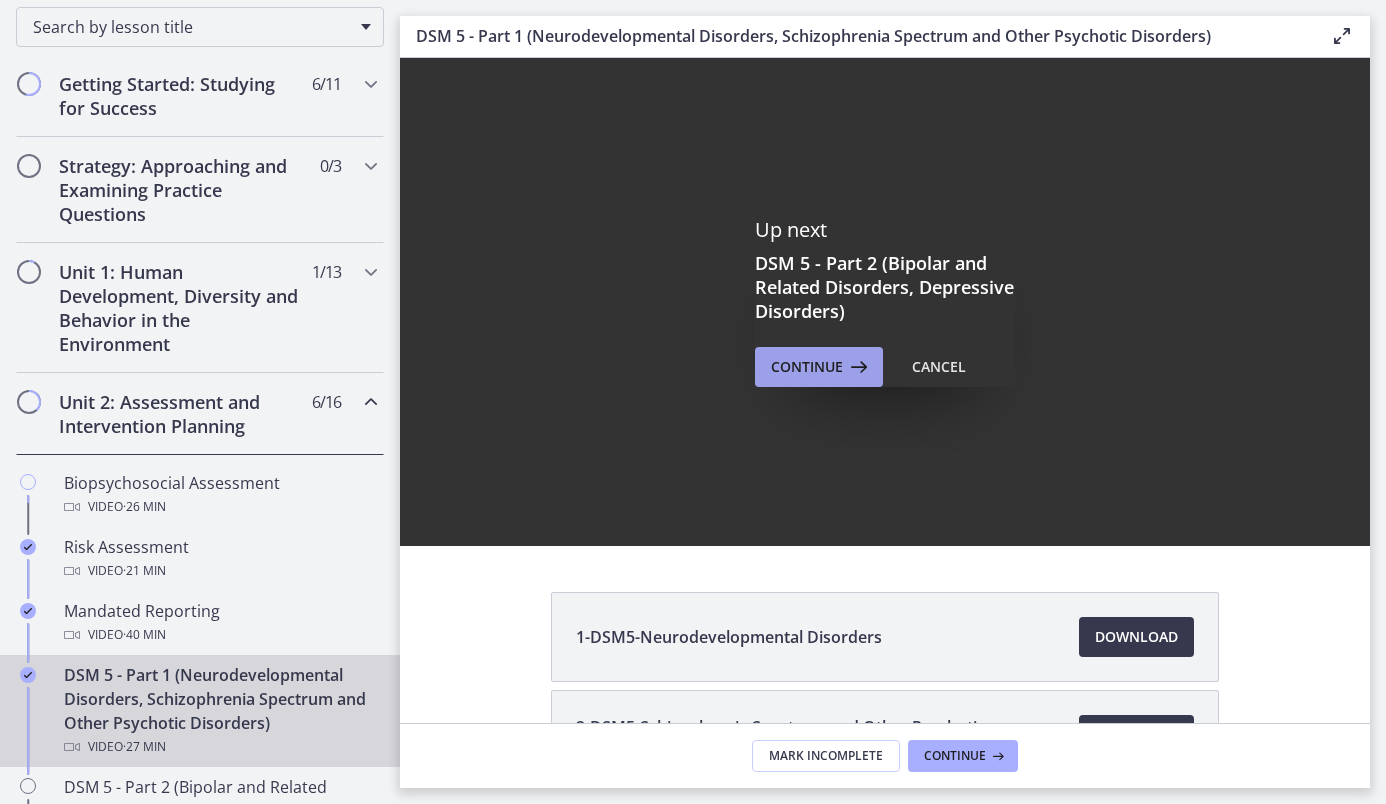 click on "Continue" at bounding box center (807, 367) 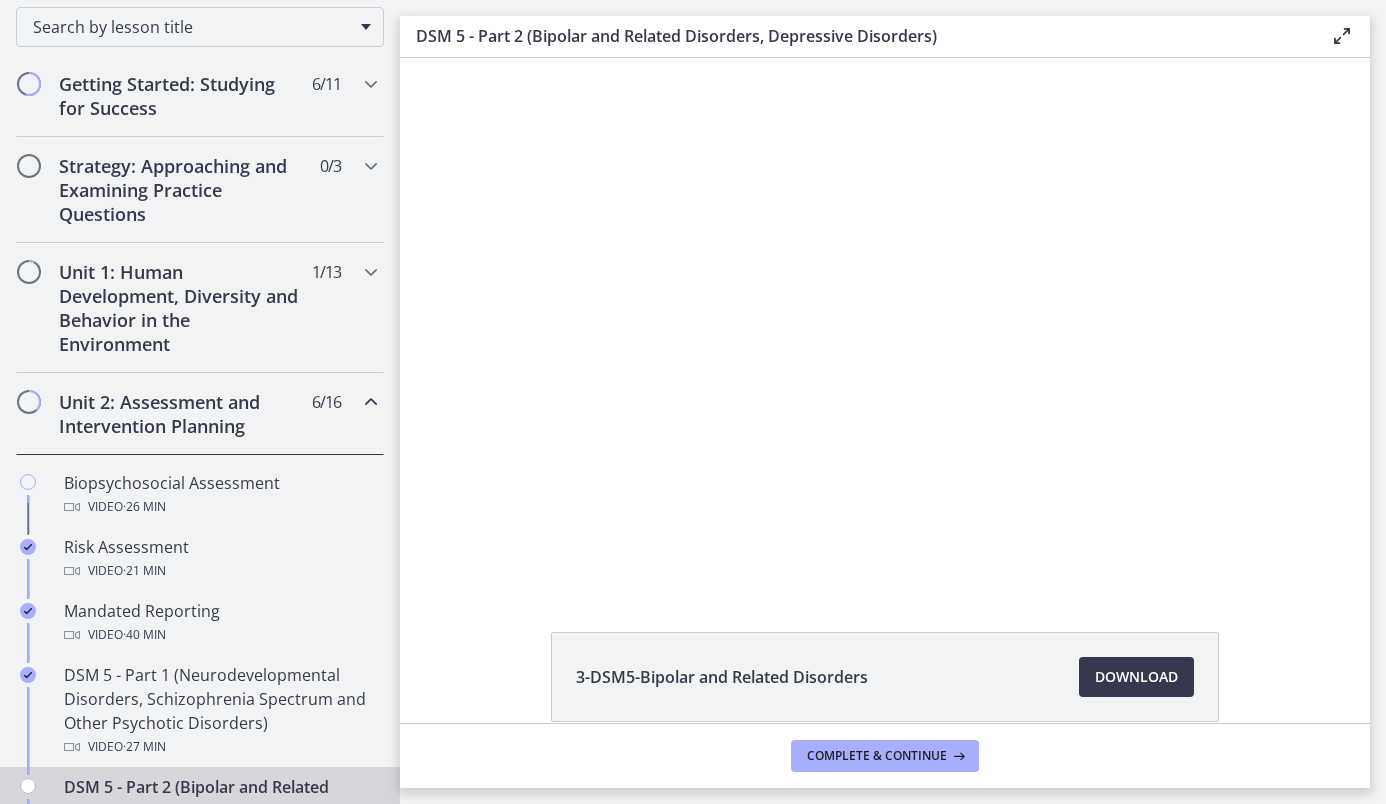 scroll, scrollTop: 0, scrollLeft: 0, axis: both 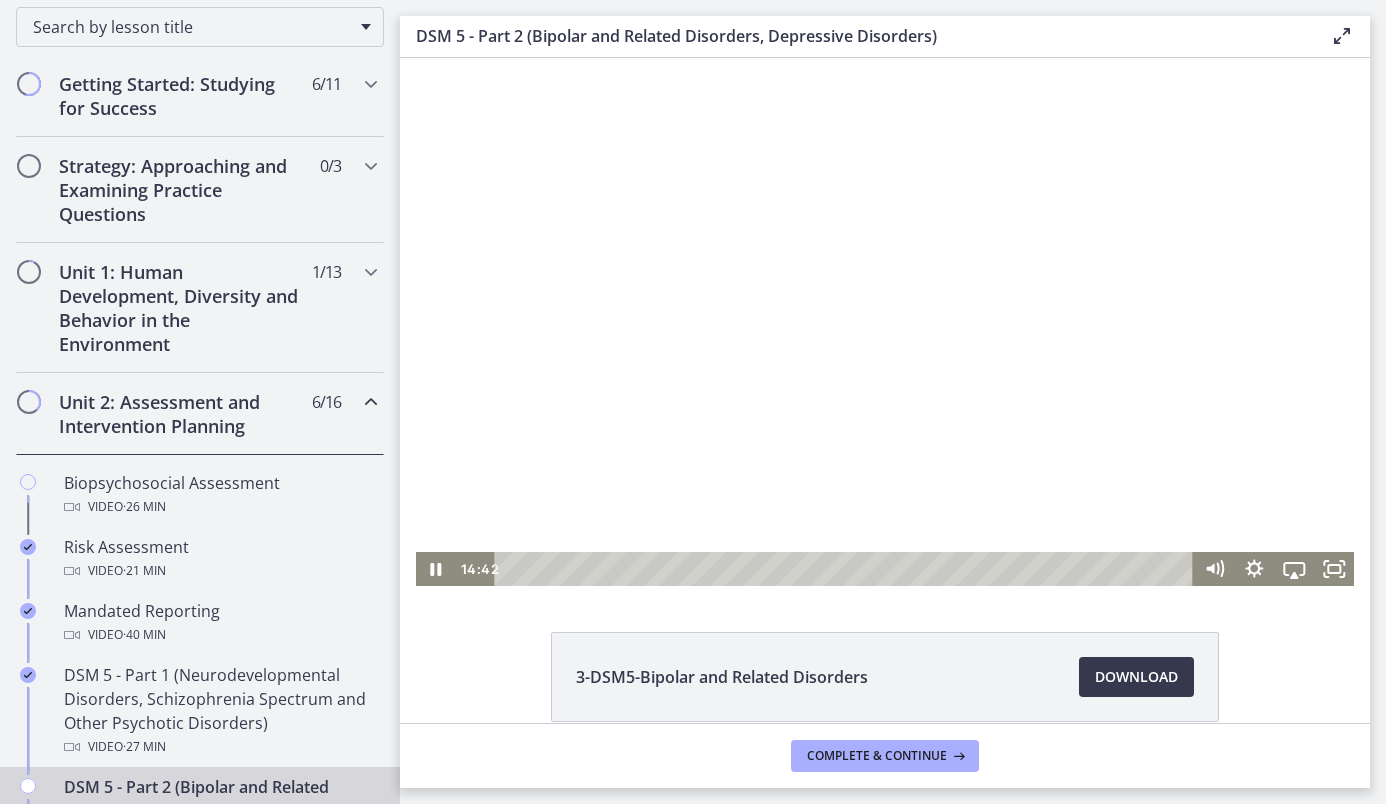 click at bounding box center (846, 569) 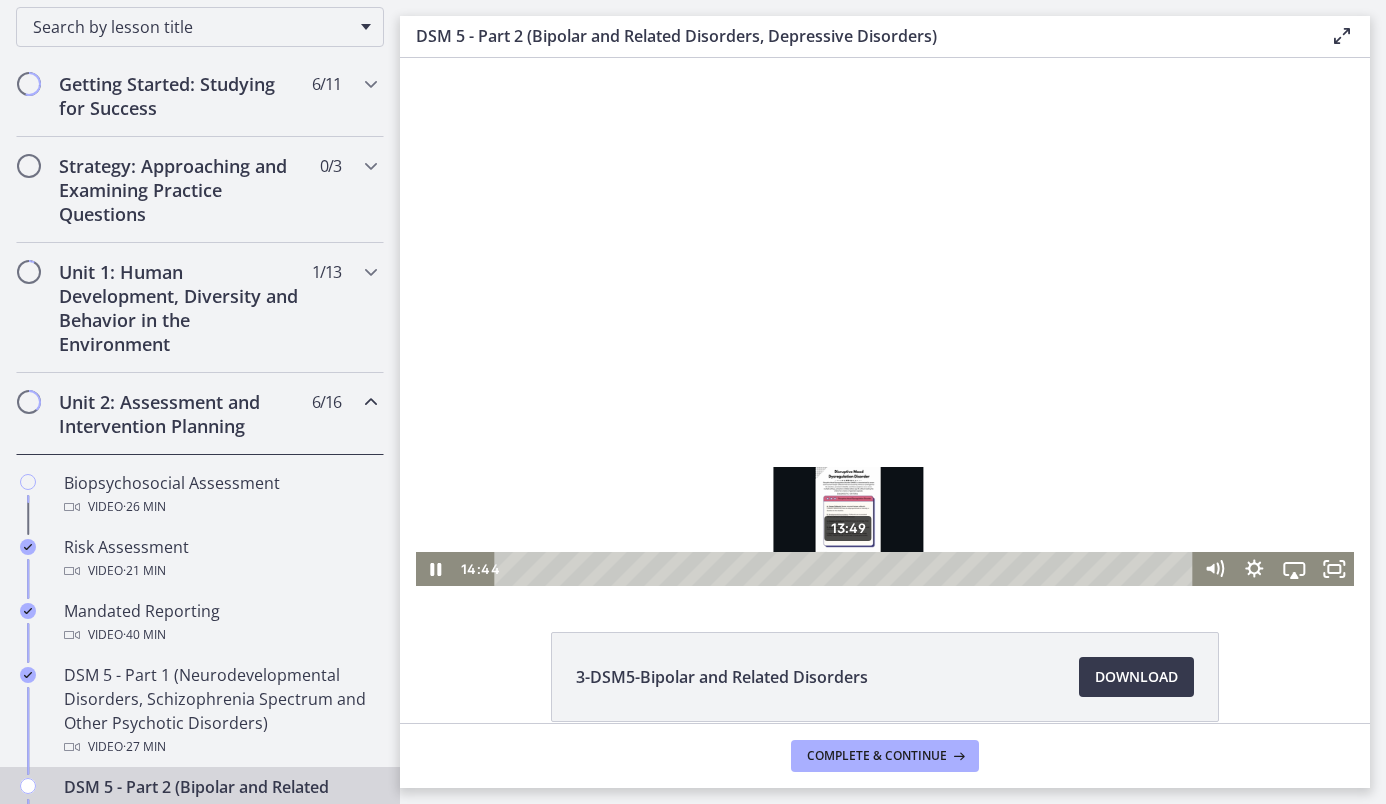 click on "13:49" at bounding box center [846, 569] 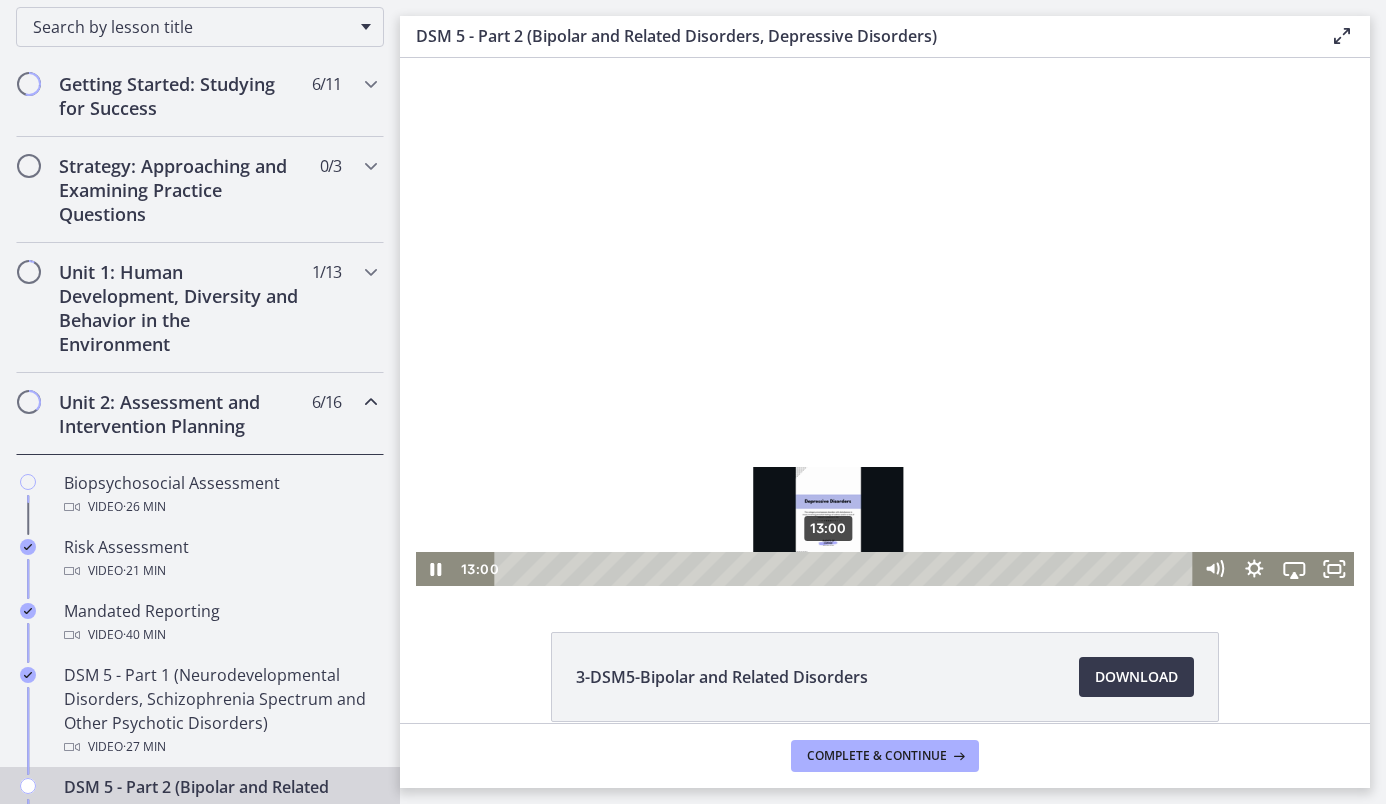 click on "13:00" at bounding box center [846, 569] 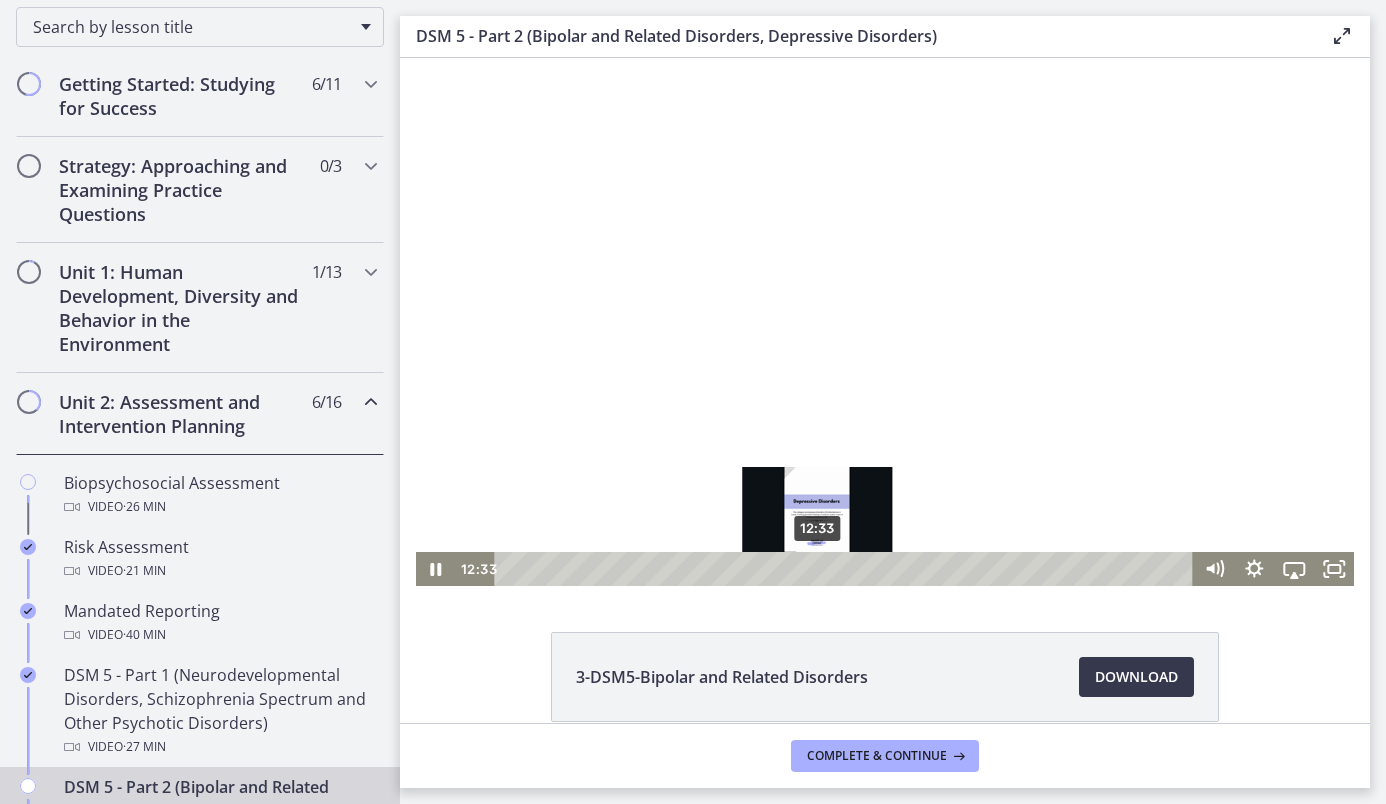 click on "12:33" at bounding box center [846, 569] 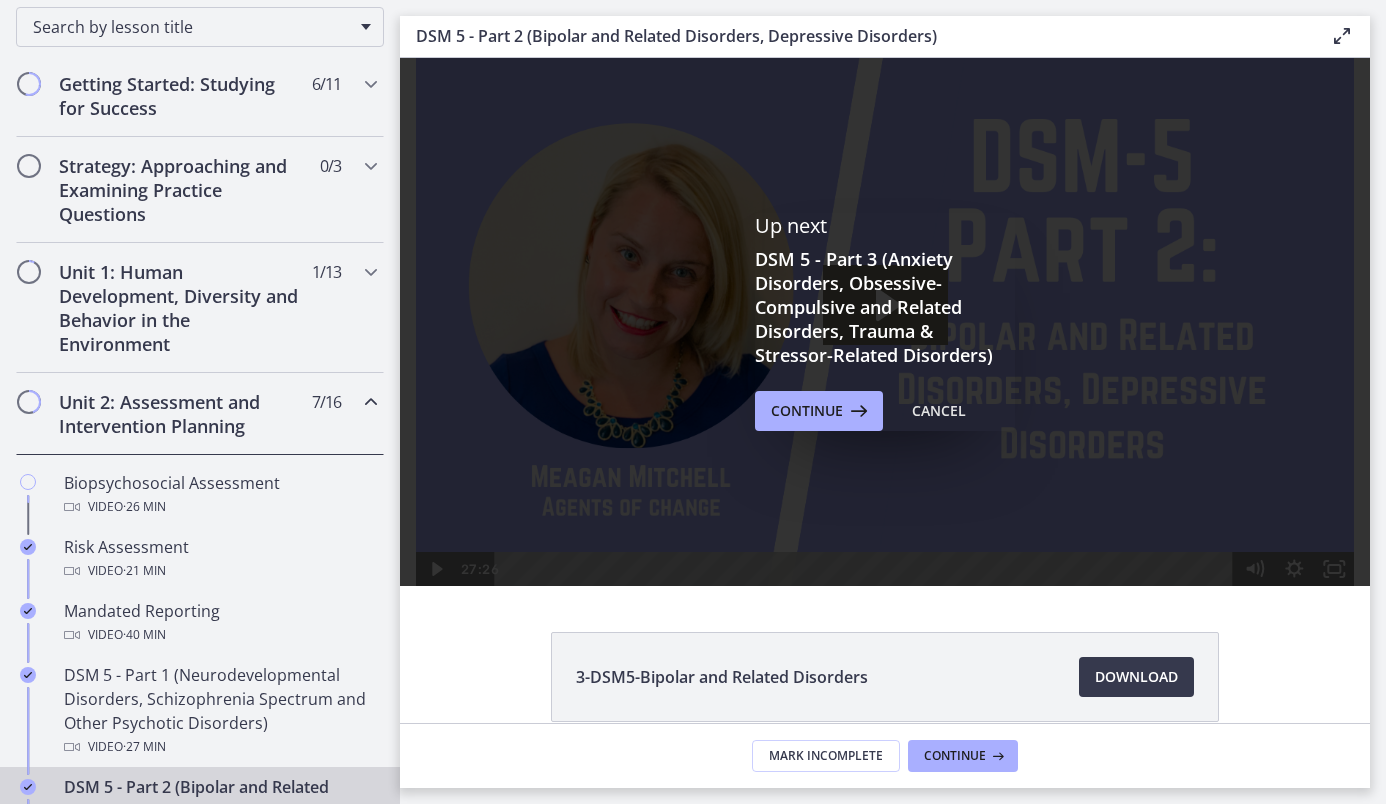 scroll, scrollTop: 0, scrollLeft: 0, axis: both 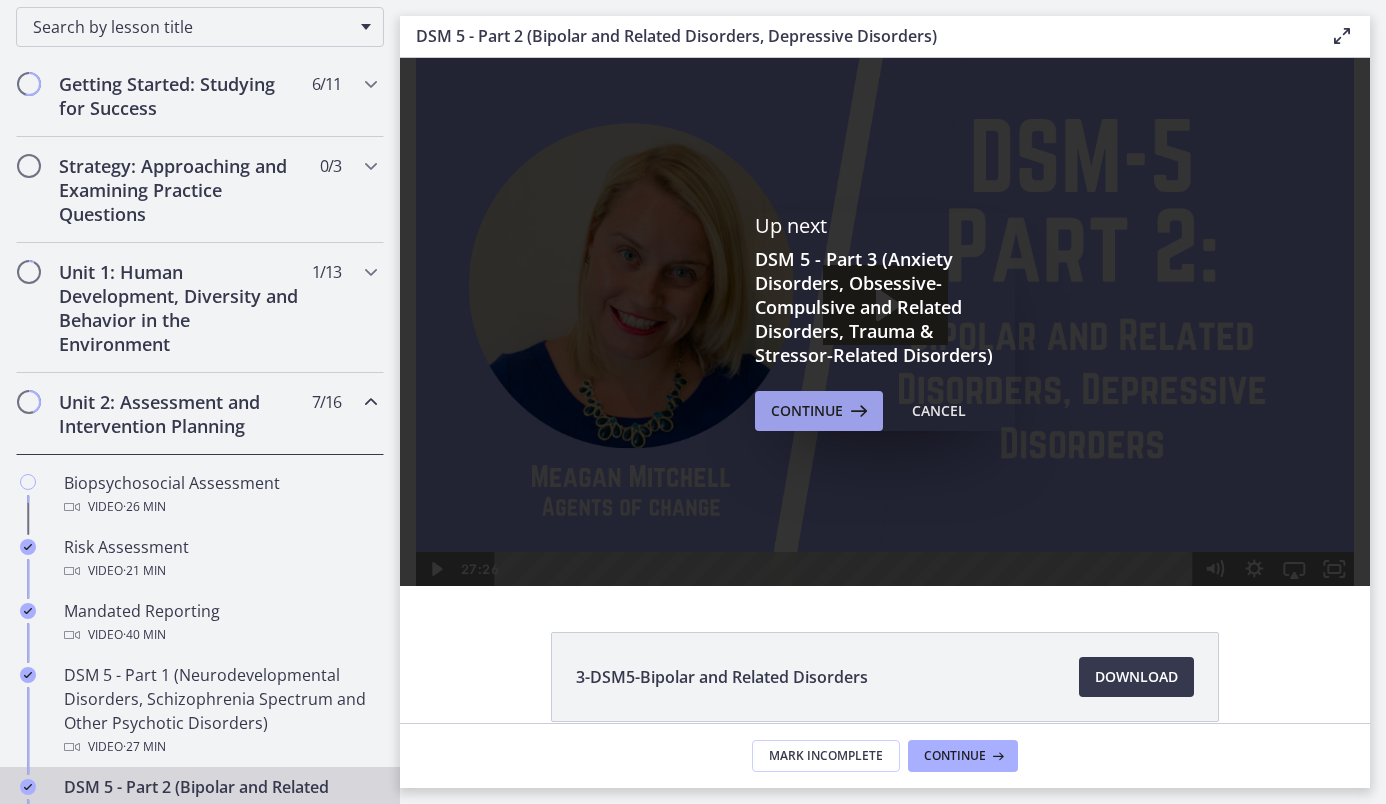 click on "Continue" at bounding box center [807, 411] 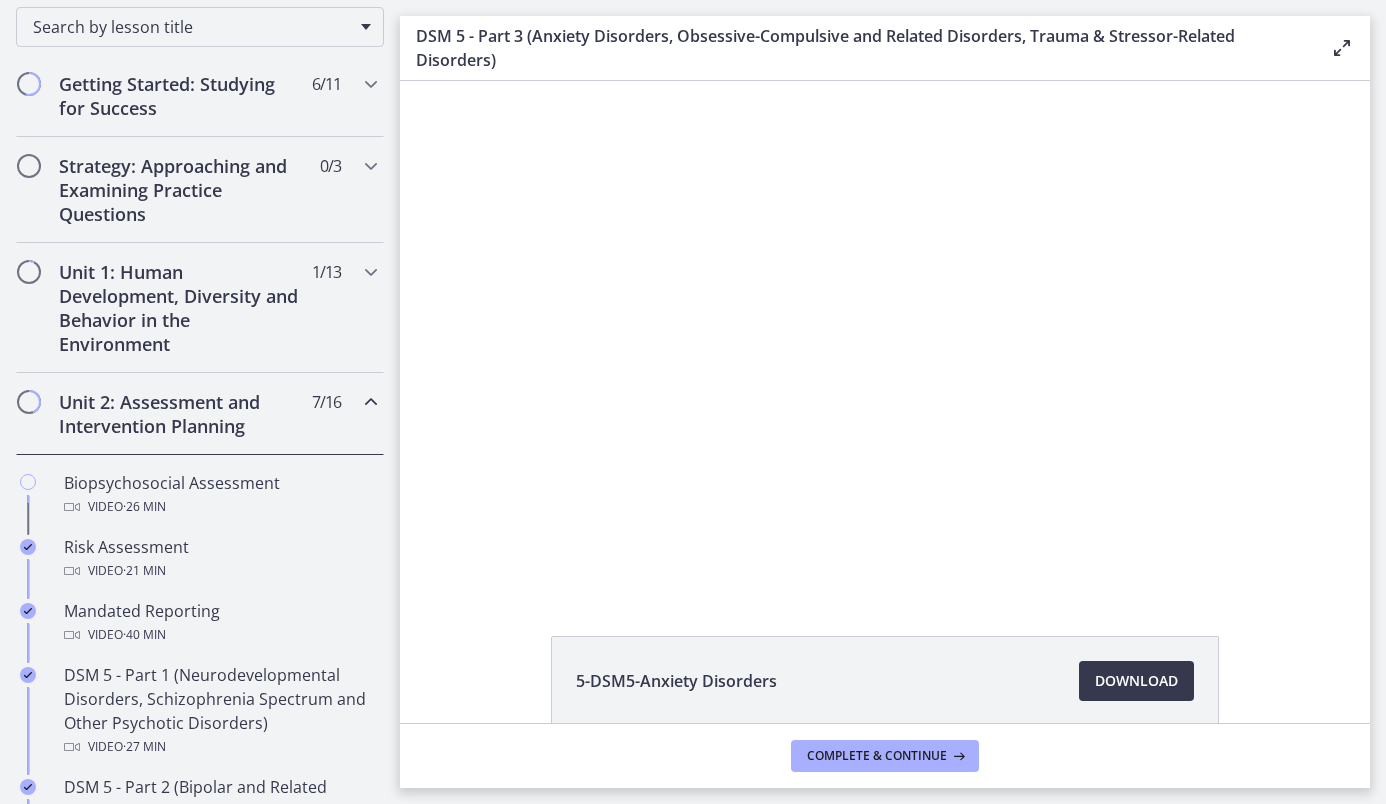 scroll, scrollTop: 0, scrollLeft: 0, axis: both 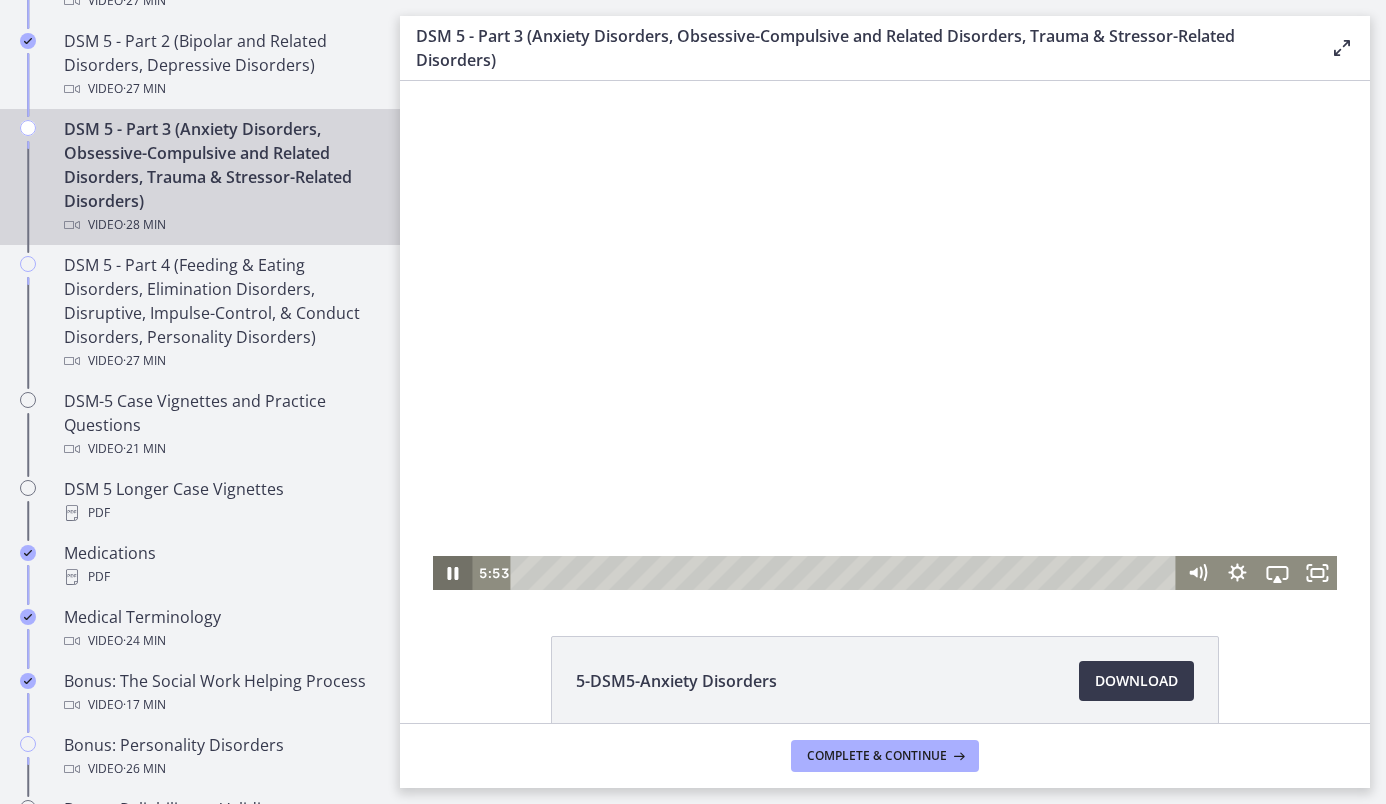 click 